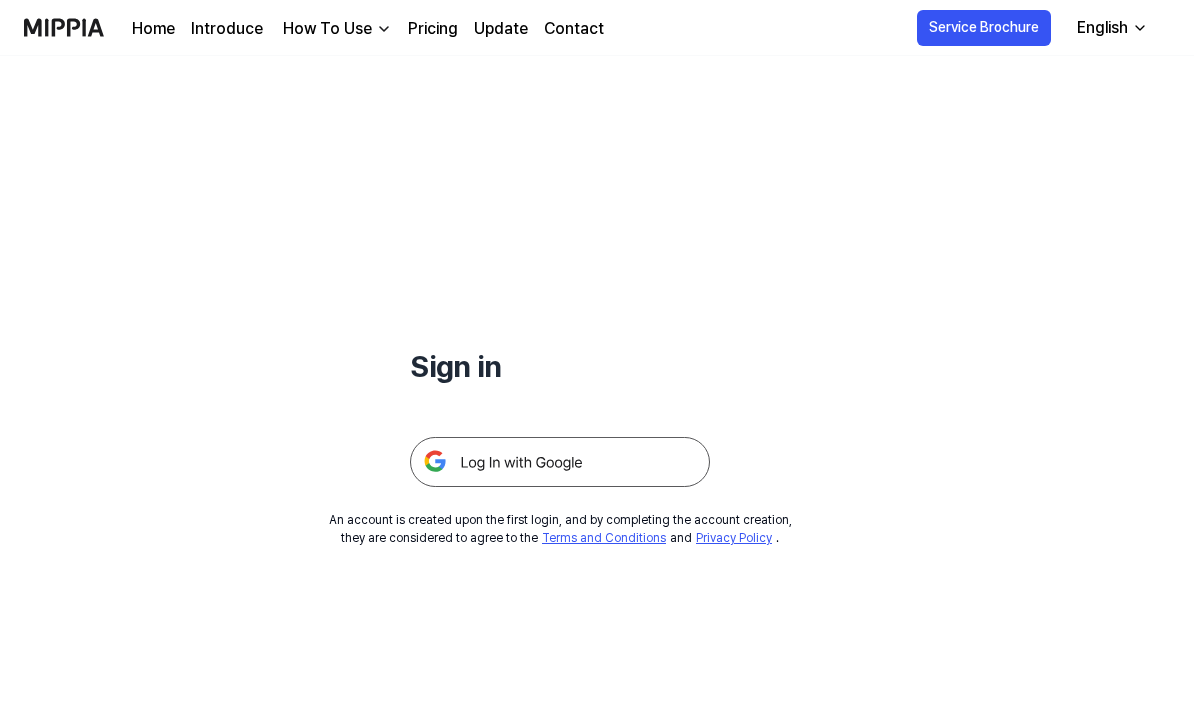 scroll, scrollTop: 0, scrollLeft: 0, axis: both 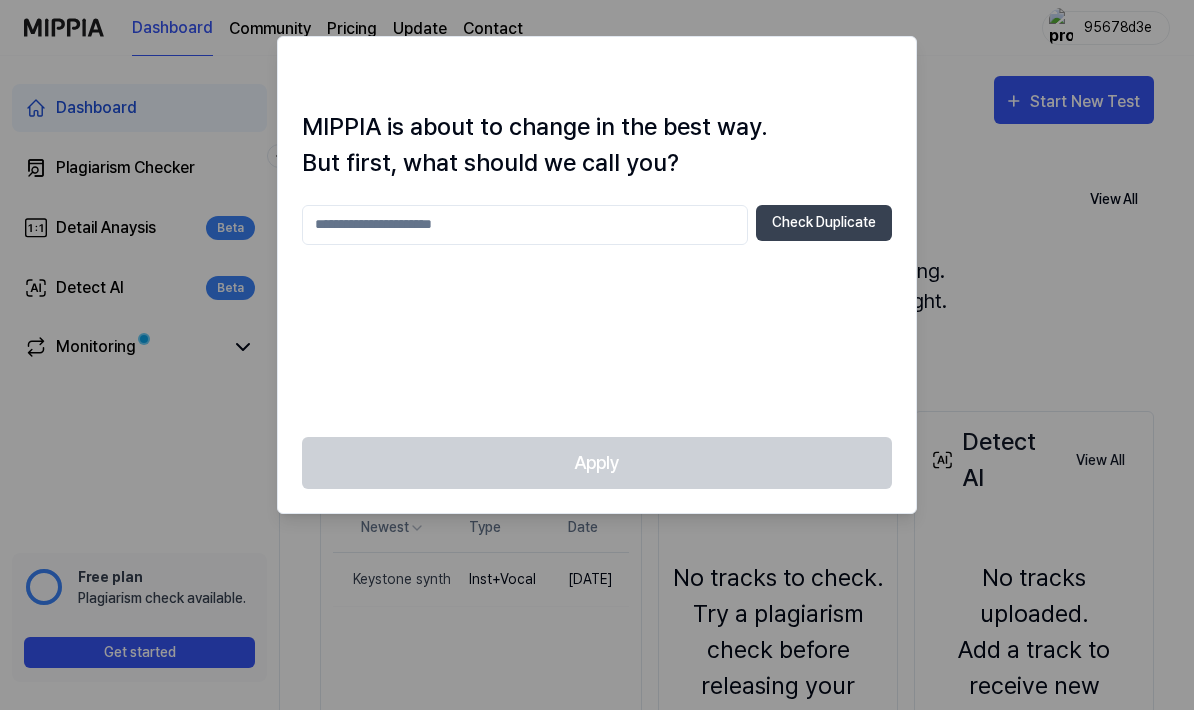click at bounding box center (525, 225) 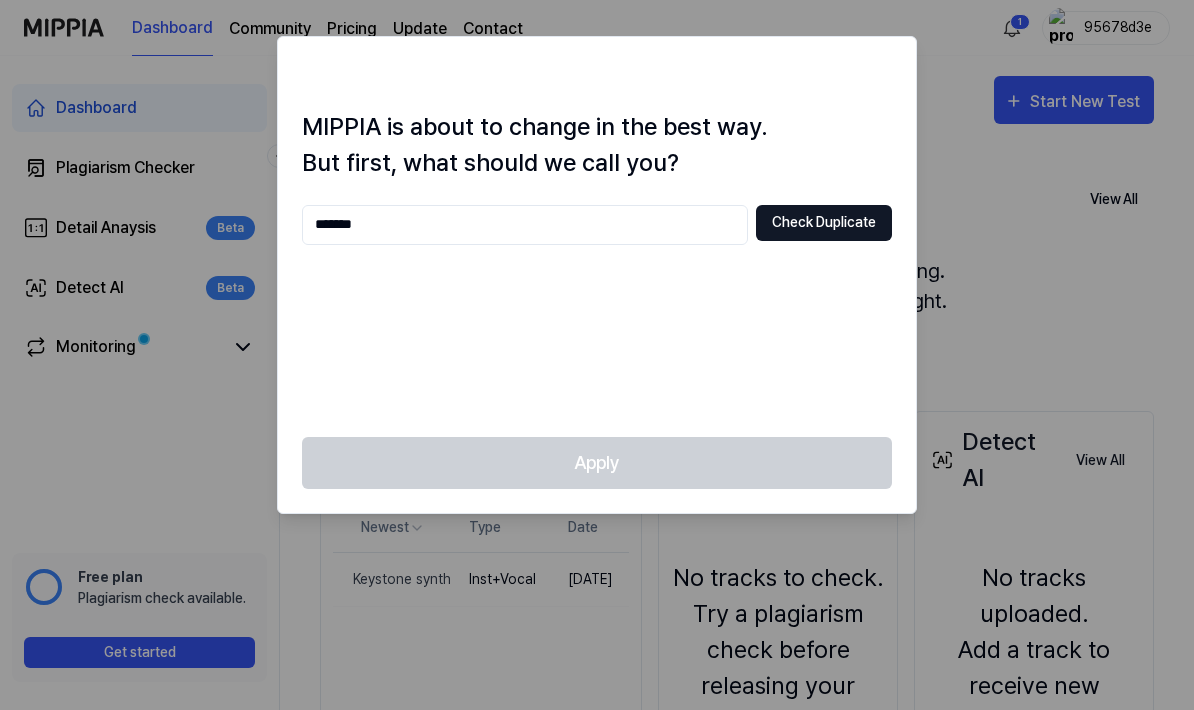 click on "Check Duplicate" at bounding box center [824, 223] 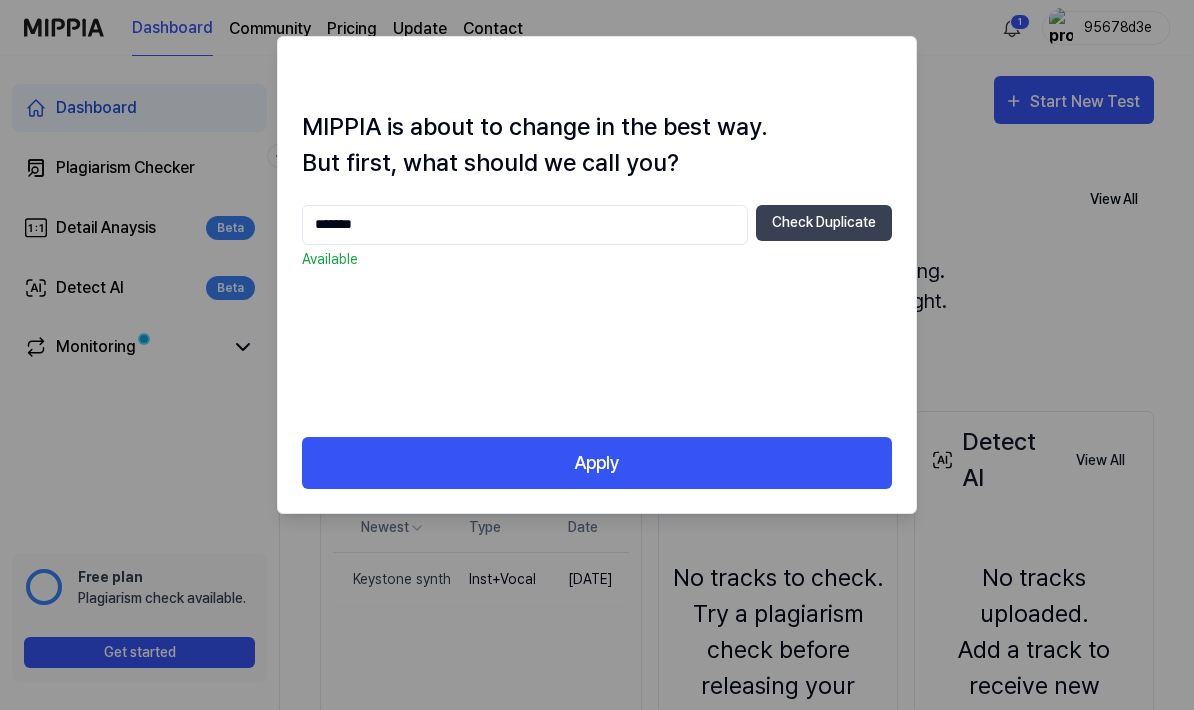 drag, startPoint x: 476, startPoint y: 460, endPoint x: 387, endPoint y: 237, distance: 240.10414 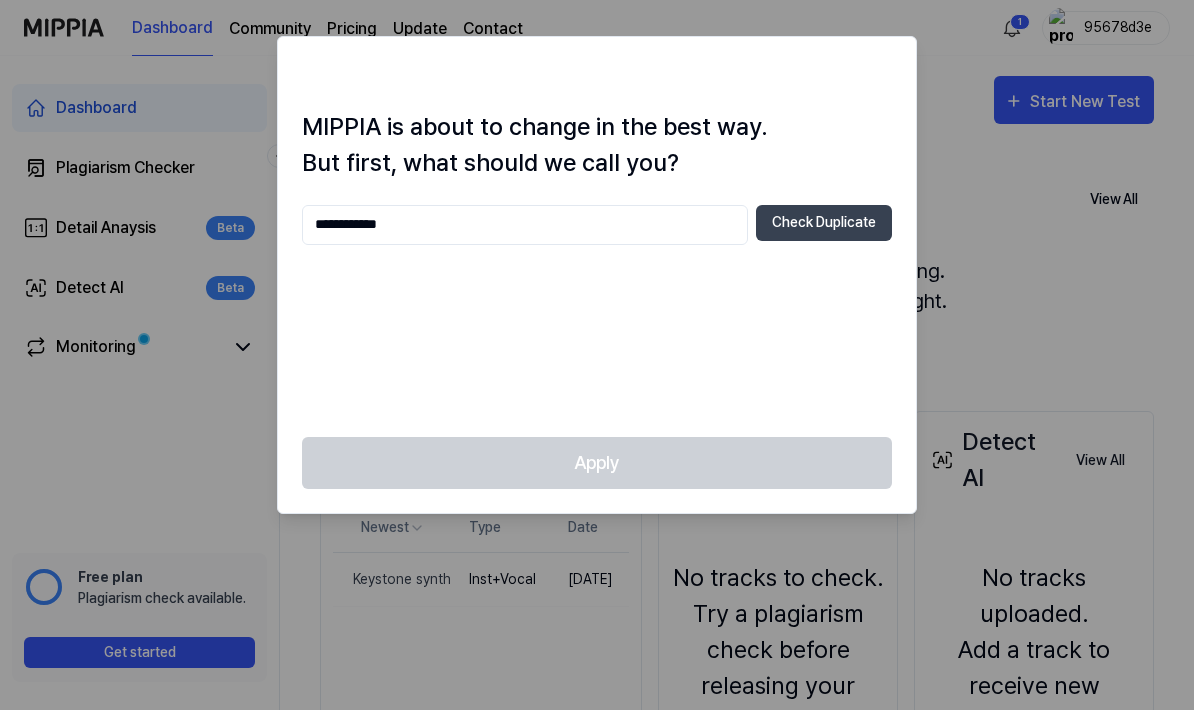 type on "**********" 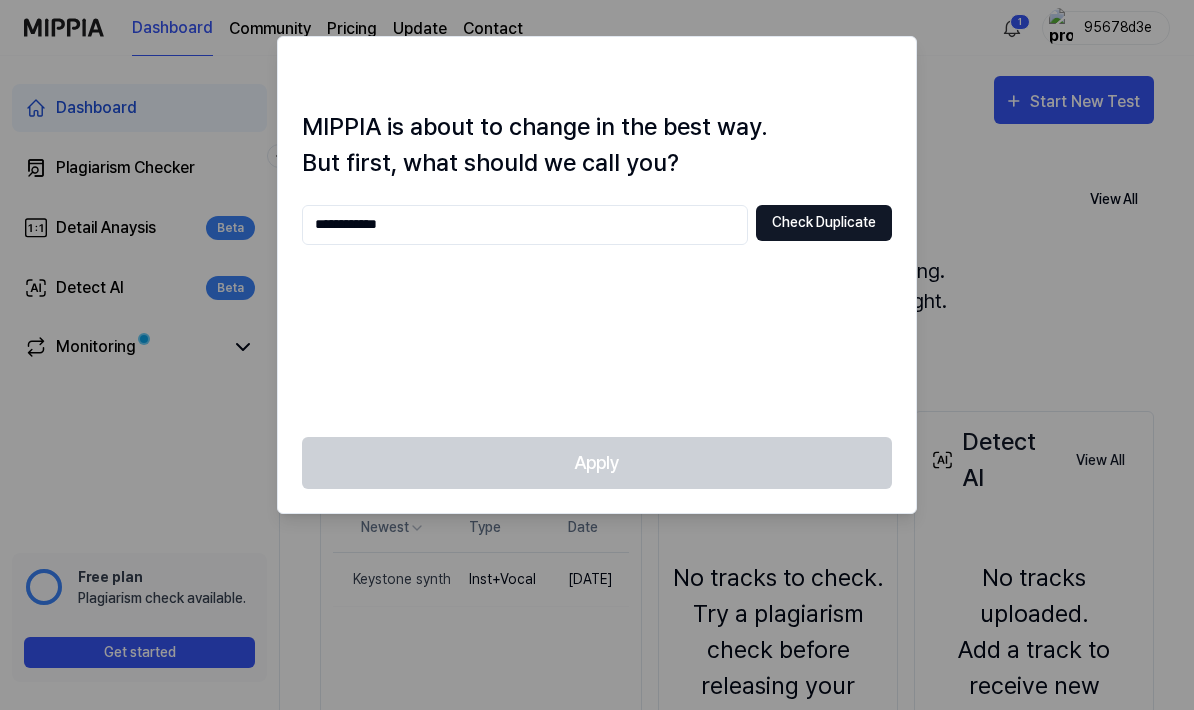 click on "Check Duplicate" at bounding box center (824, 223) 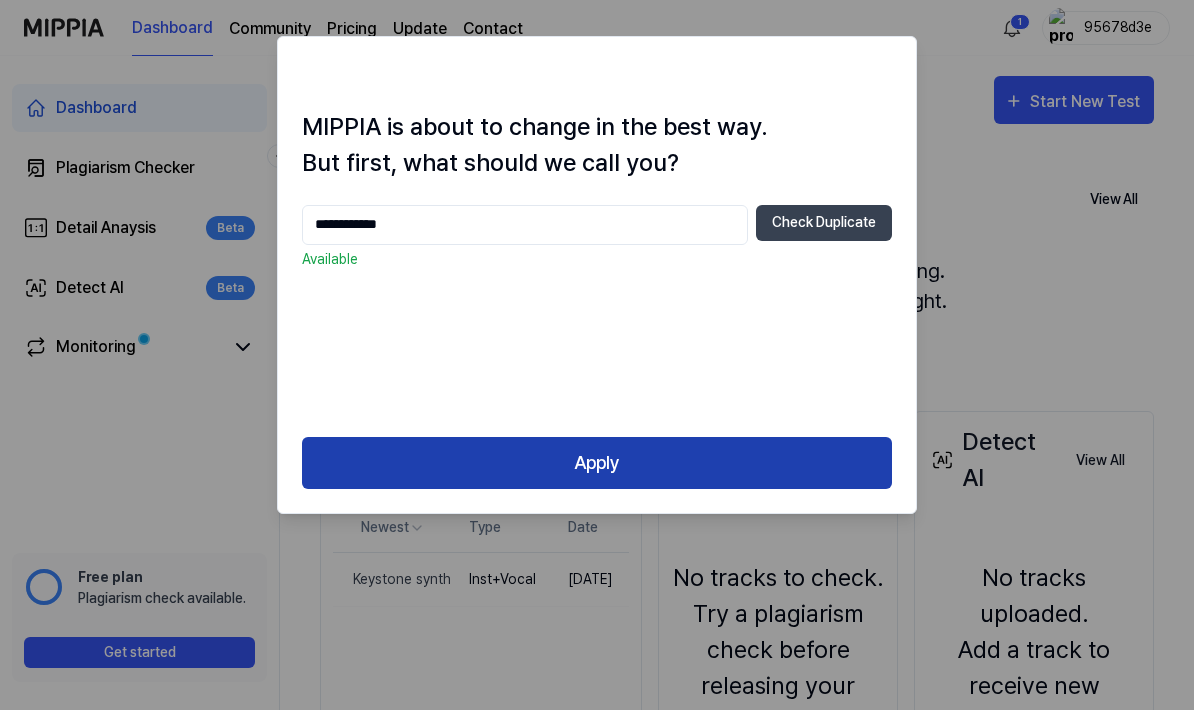 click on "Apply" at bounding box center (597, 463) 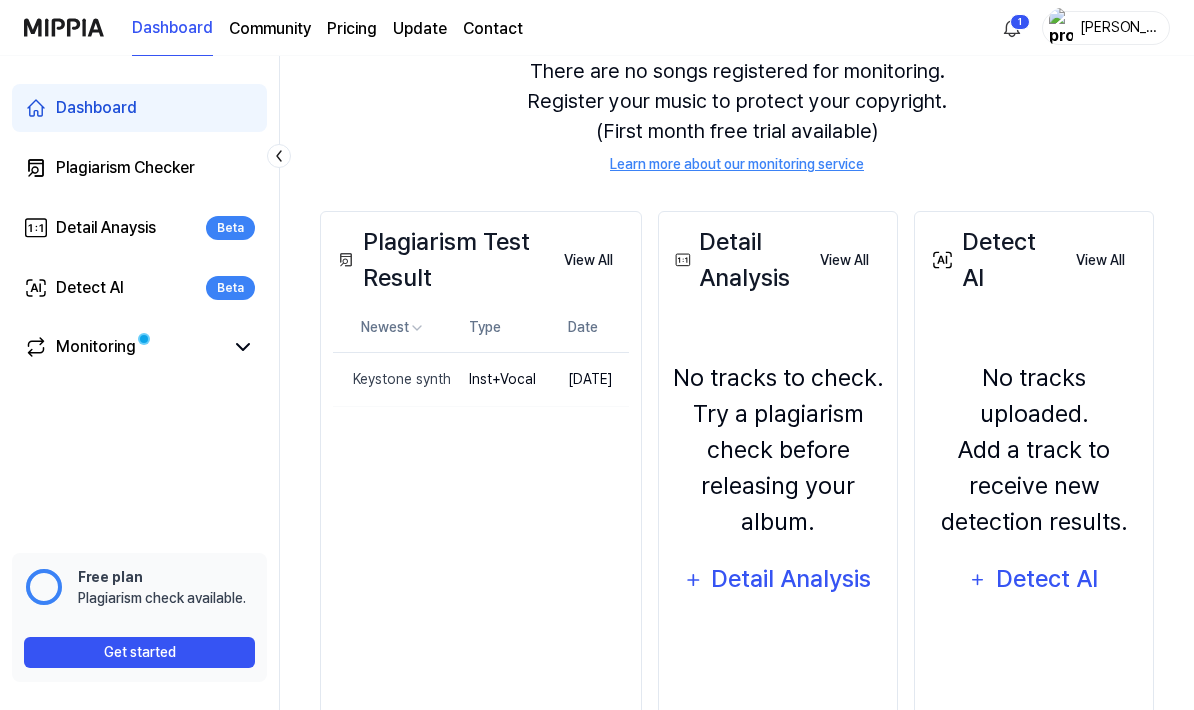 scroll, scrollTop: 0, scrollLeft: 0, axis: both 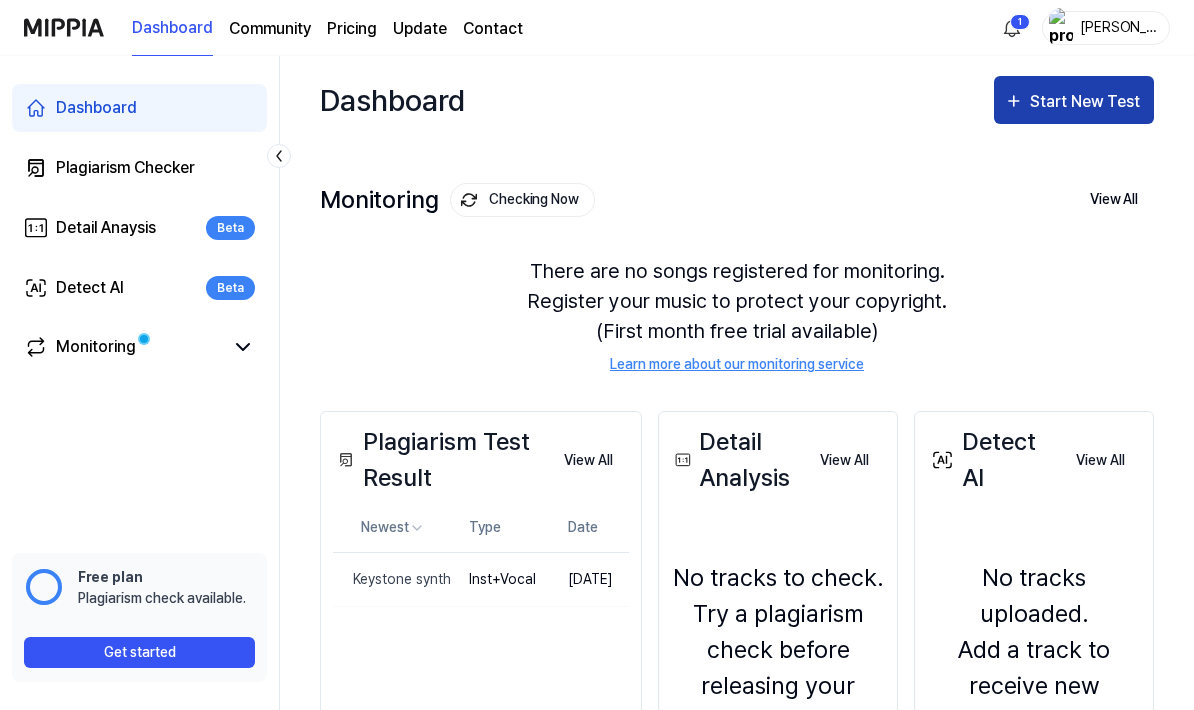 click on "Start New Test" at bounding box center (1087, 102) 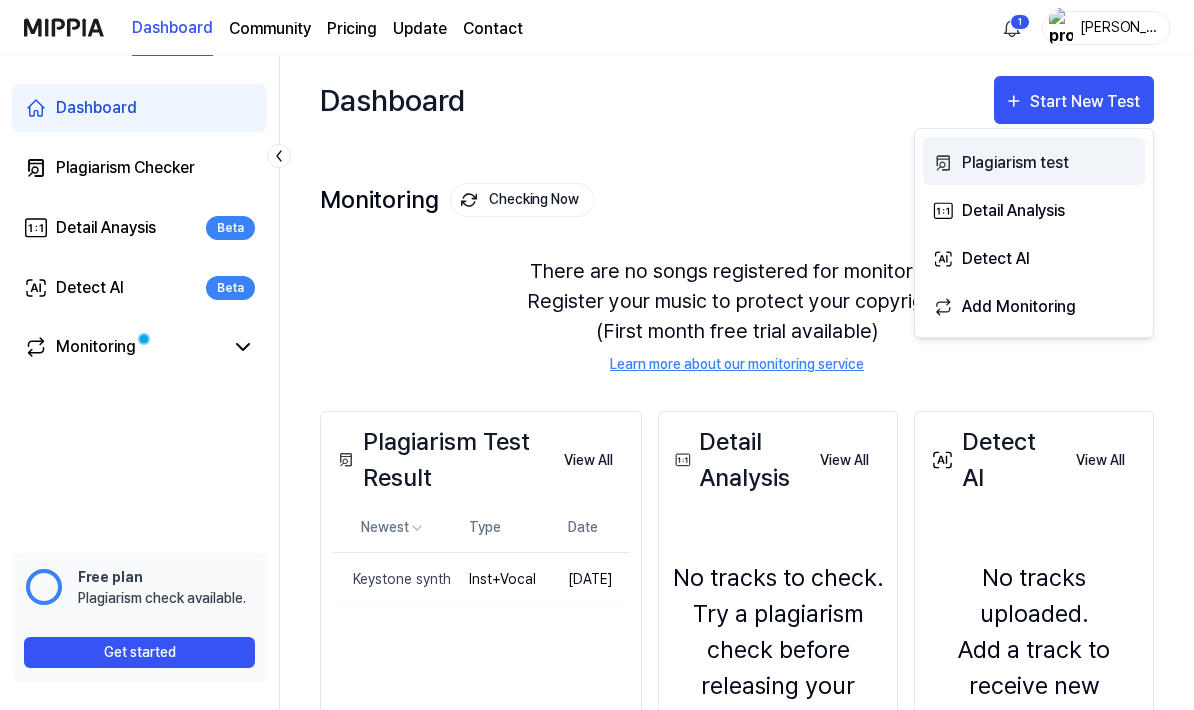 click 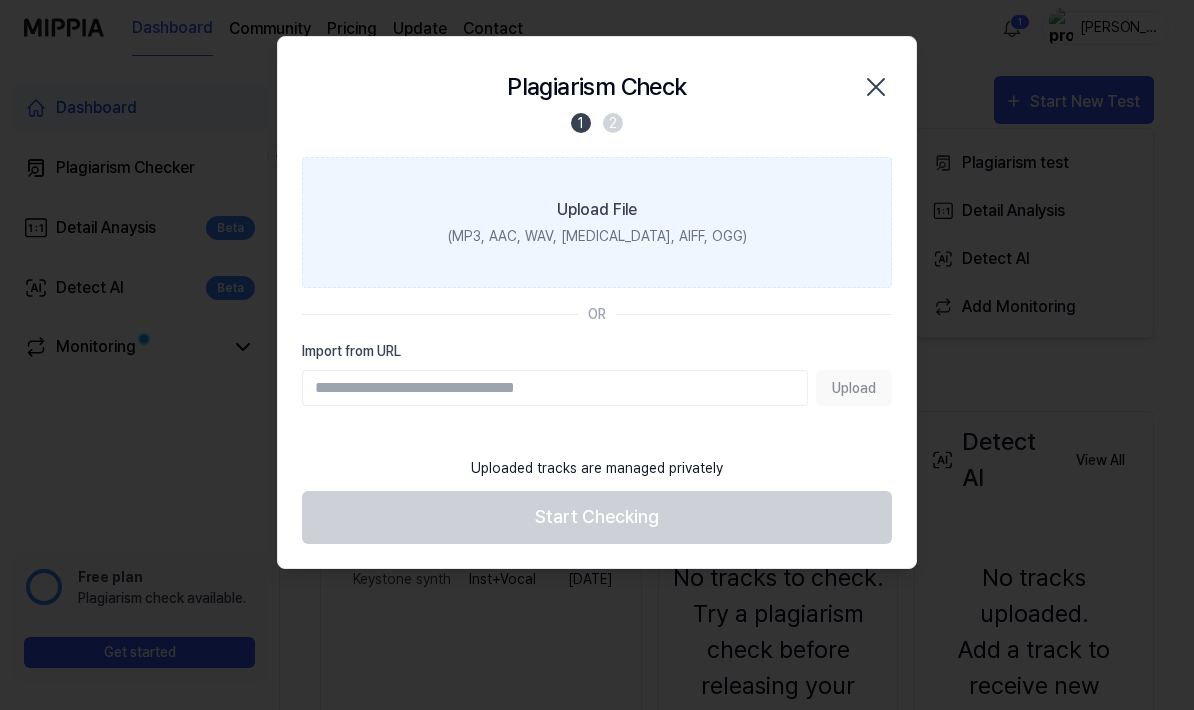 click on "Upload File (MP3, AAC, WAV, [MEDICAL_DATA], AIFF, OGG)" at bounding box center (597, 222) 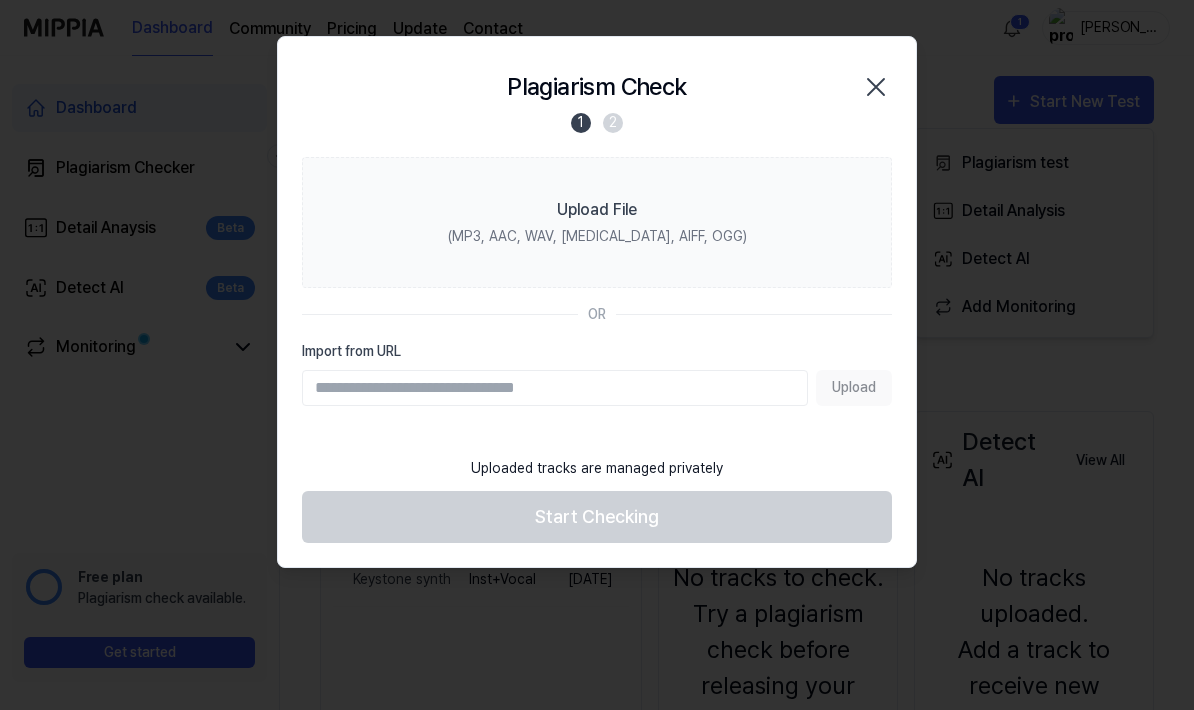 click on "Upload File (MP3, AAC, WAV, [MEDICAL_DATA], AIFF, OGG) OR Import from URL Upload" at bounding box center (597, 301) 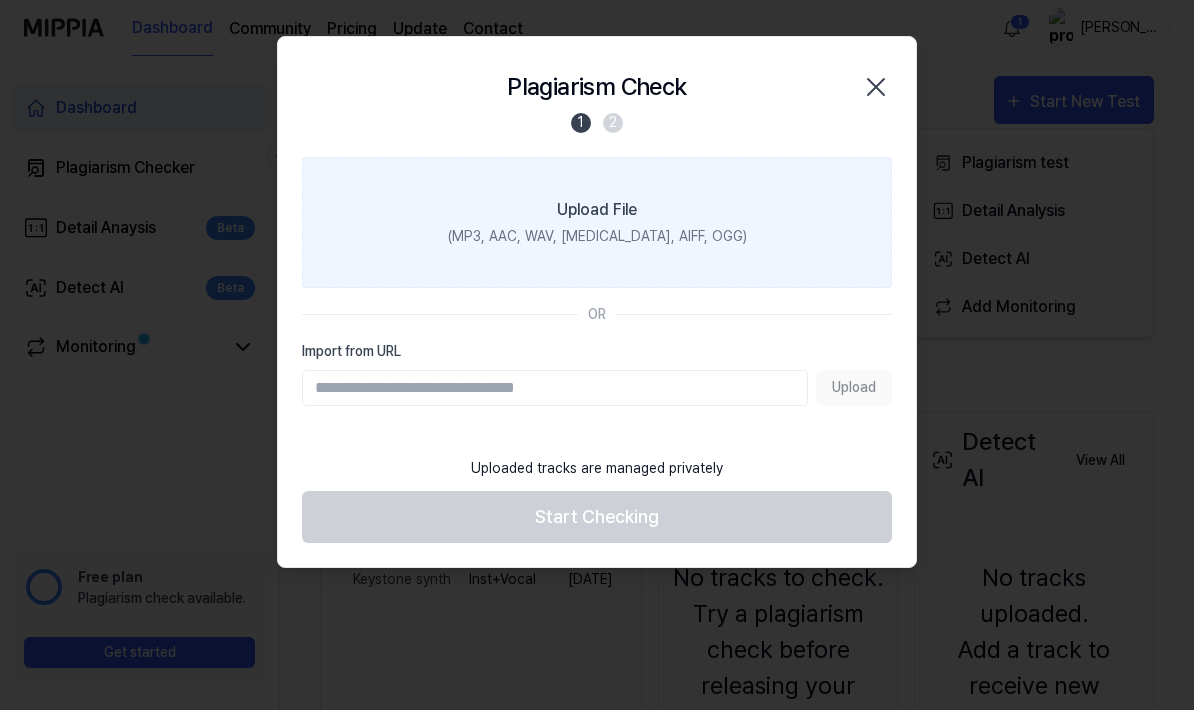 click on "(MP3, AAC, WAV, [MEDICAL_DATA], AIFF, OGG)" at bounding box center [597, 236] 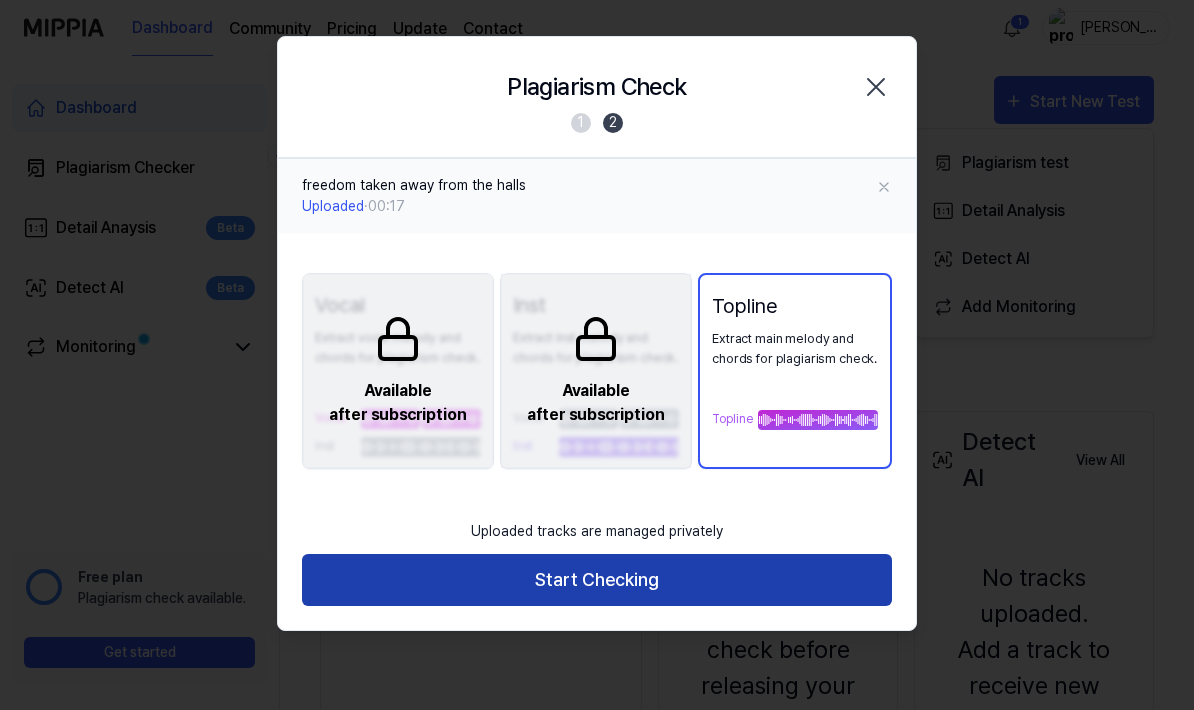 click on "Start Checking" at bounding box center (597, 580) 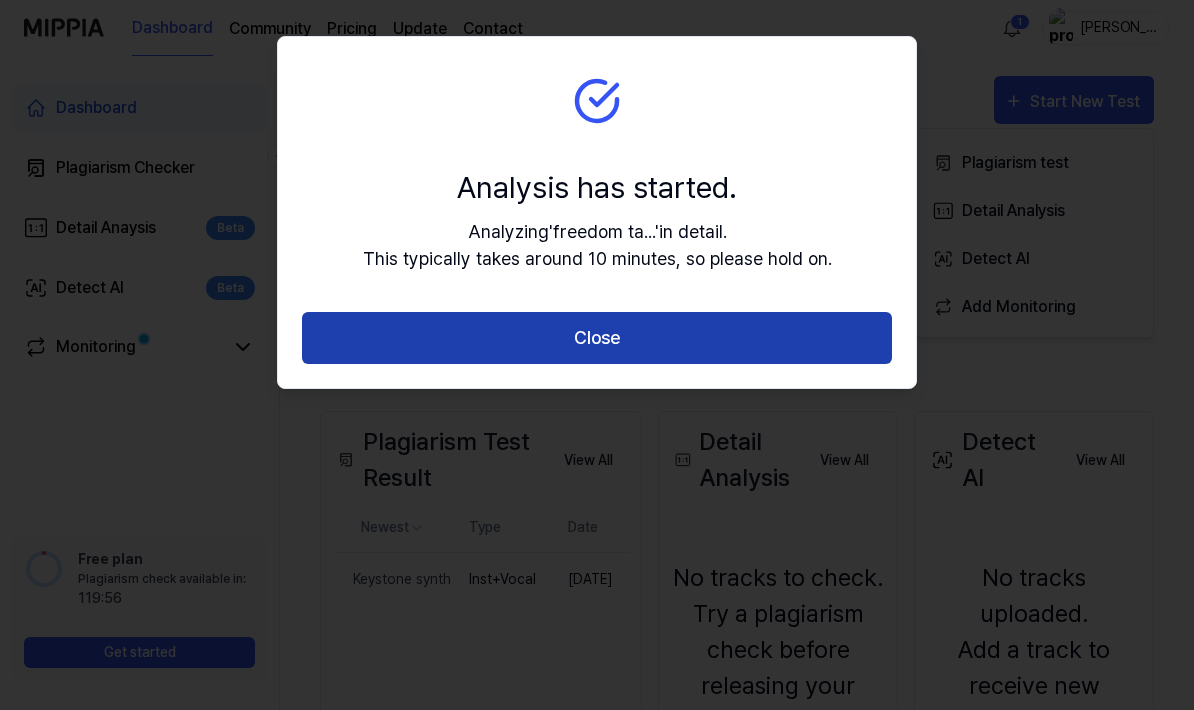 click on "Close" at bounding box center (597, 338) 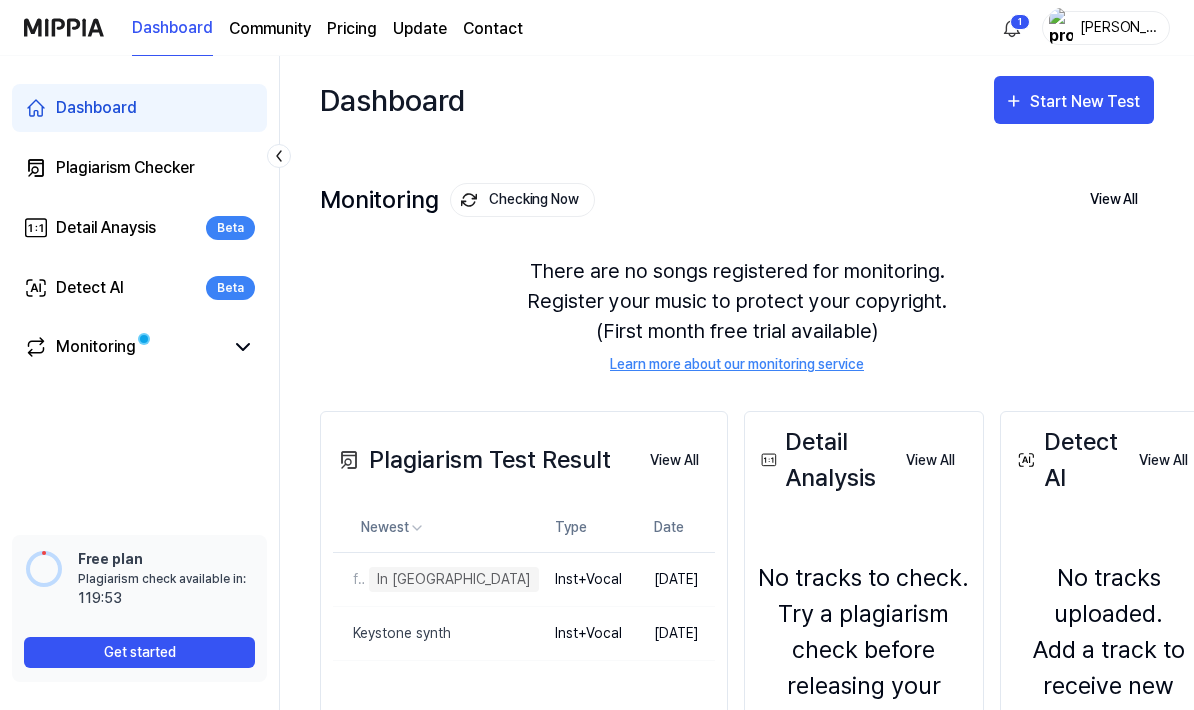 click on "There are no songs registered for monitoring.
Register your music to protect your copyright.
(First month free trial available) Learn more about our monitoring service" at bounding box center [737, 315] 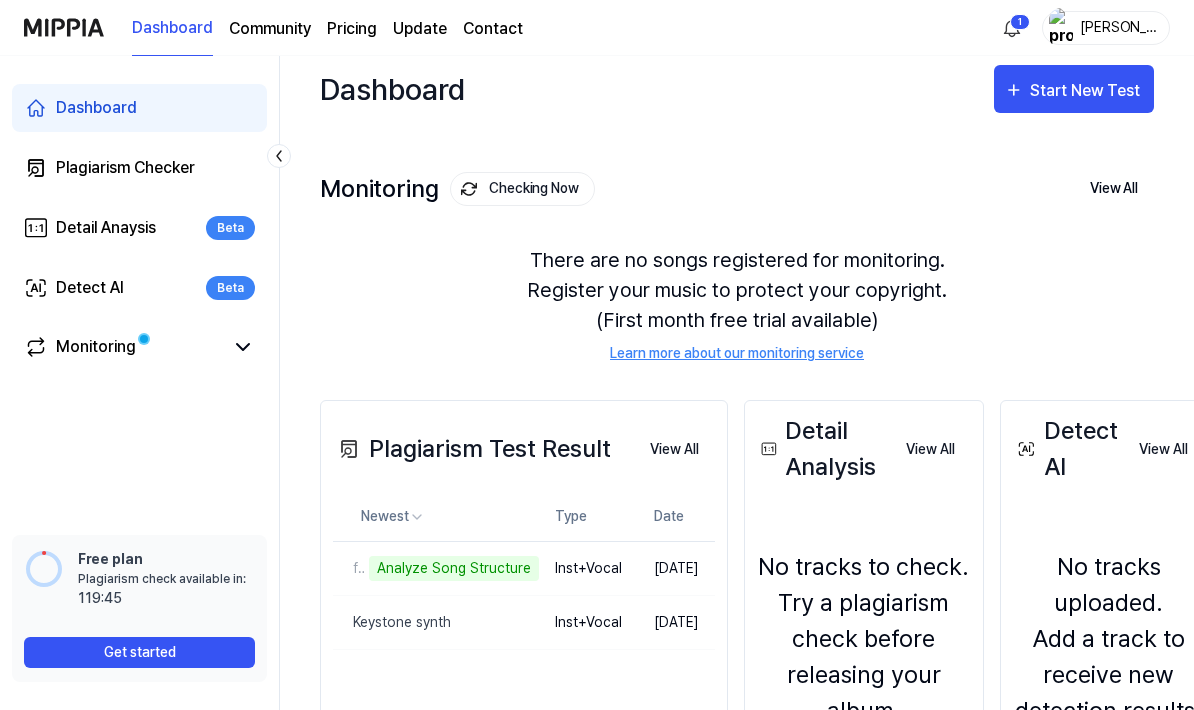 scroll, scrollTop: 13, scrollLeft: 0, axis: vertical 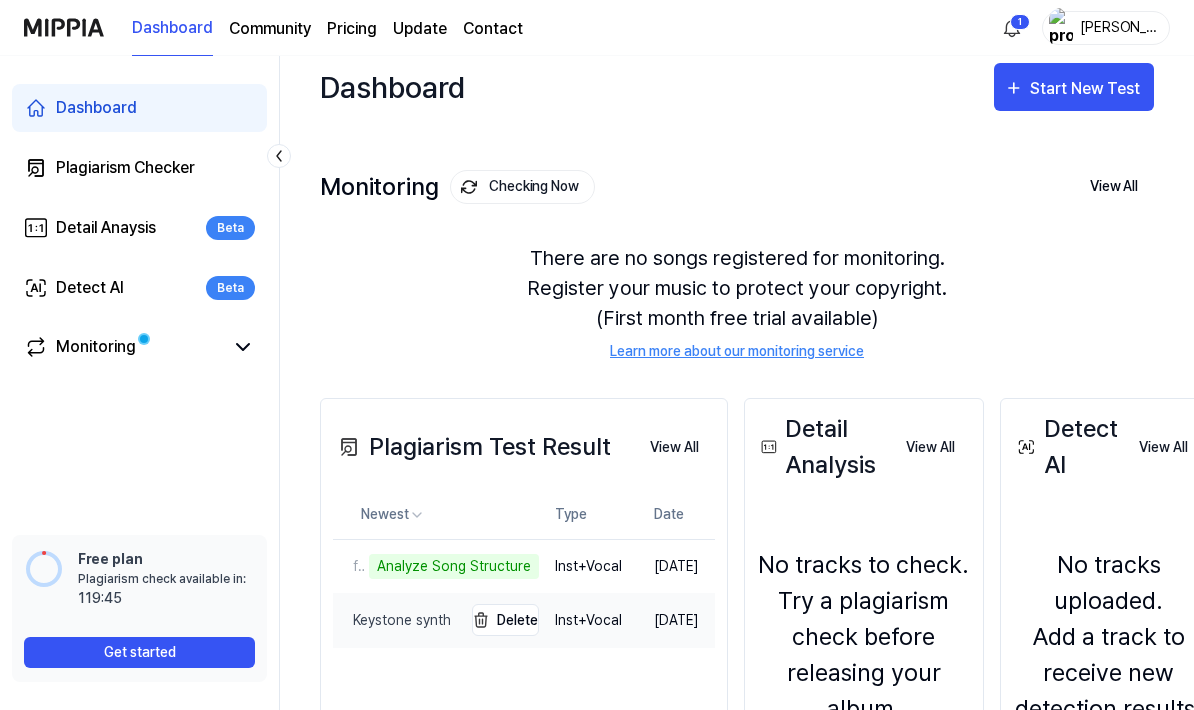 click on "Keystone synth" at bounding box center (392, 620) 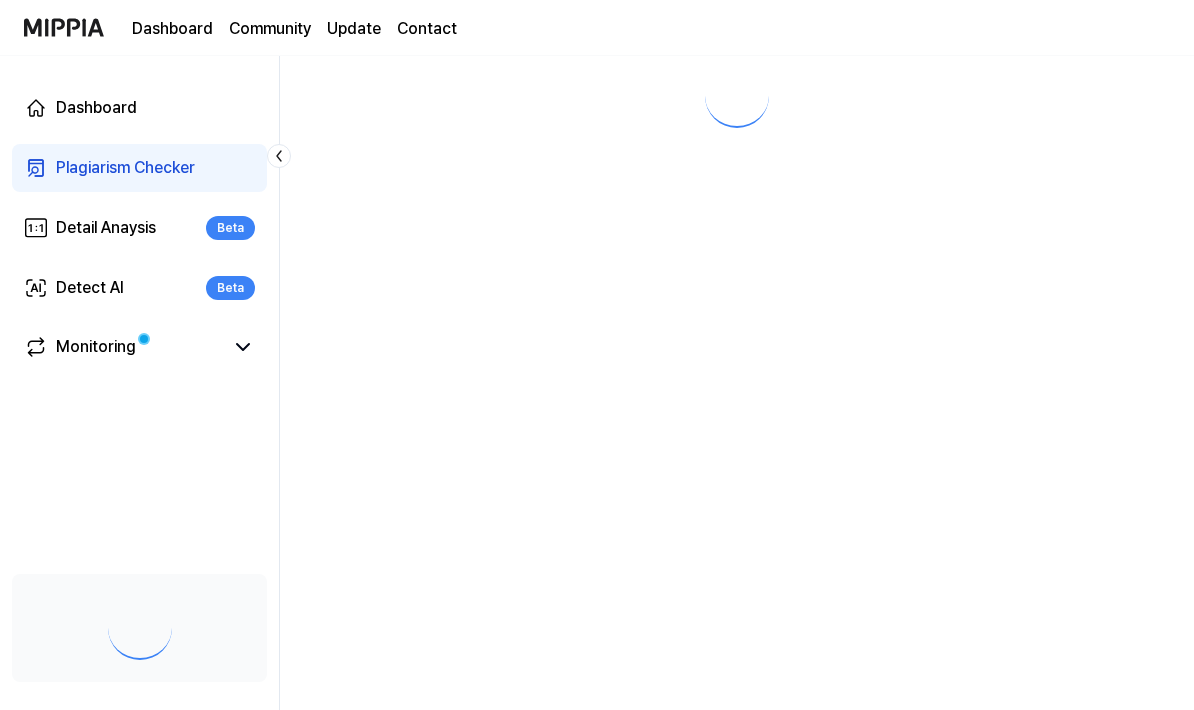 scroll, scrollTop: 0, scrollLeft: 0, axis: both 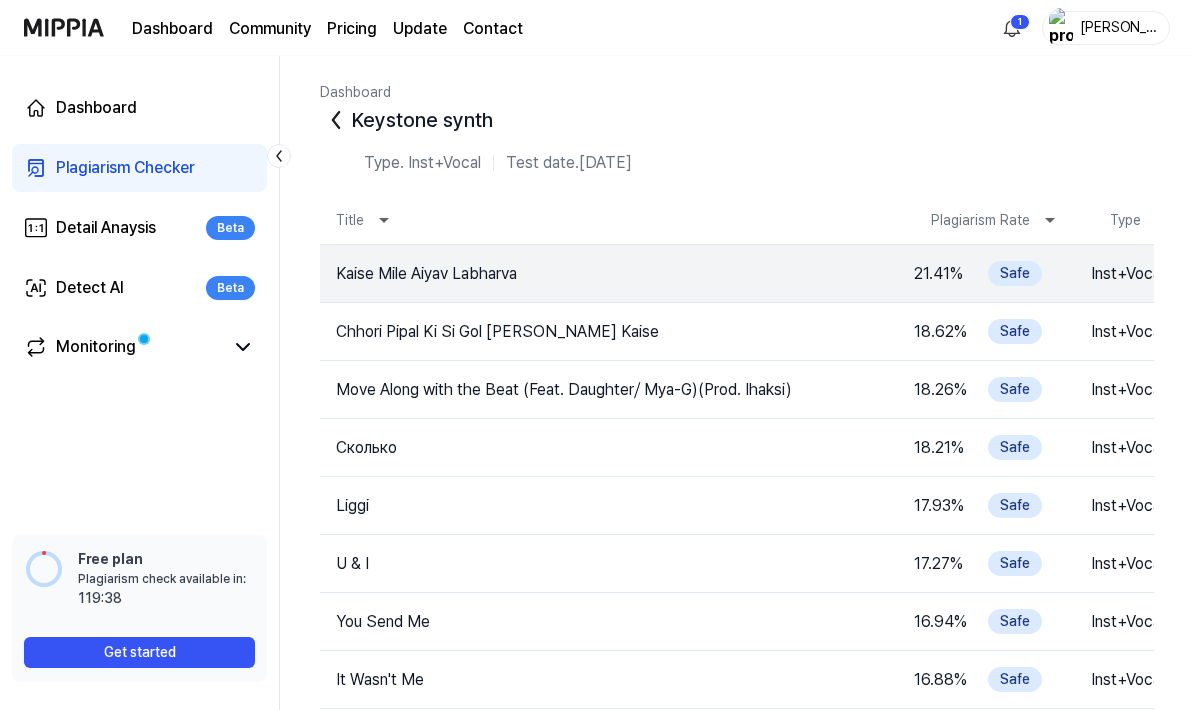 click 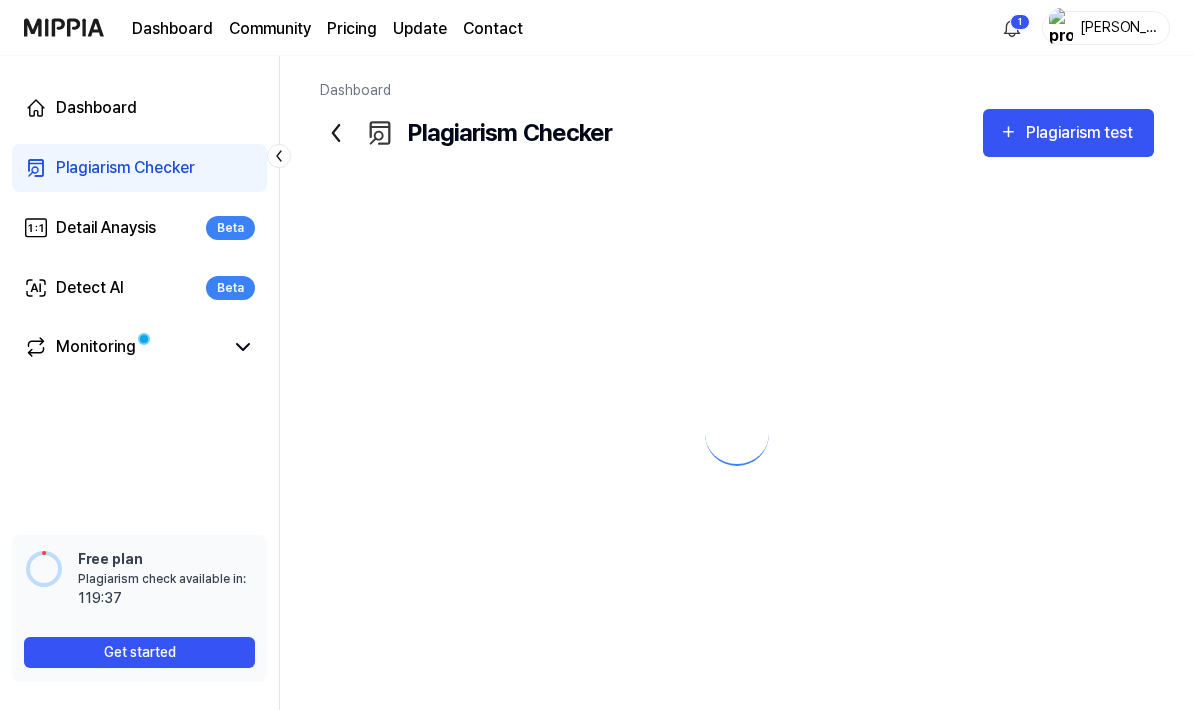 click 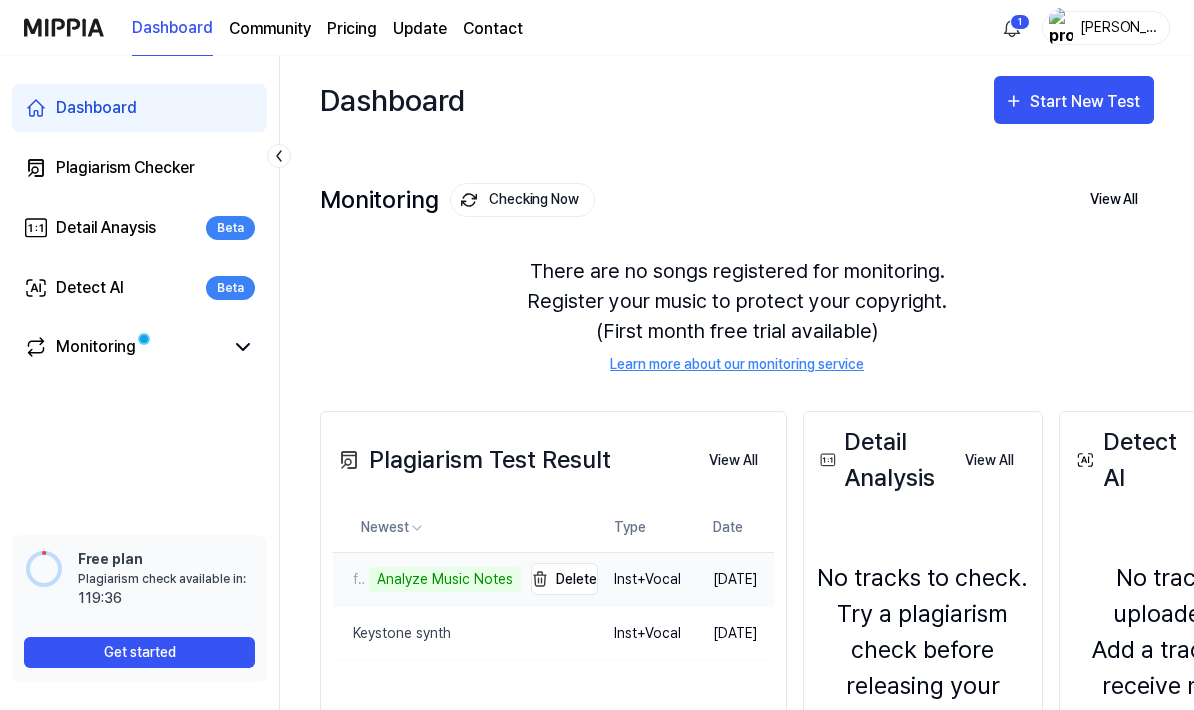 click on "Analyze Music Notes" at bounding box center [445, 579] 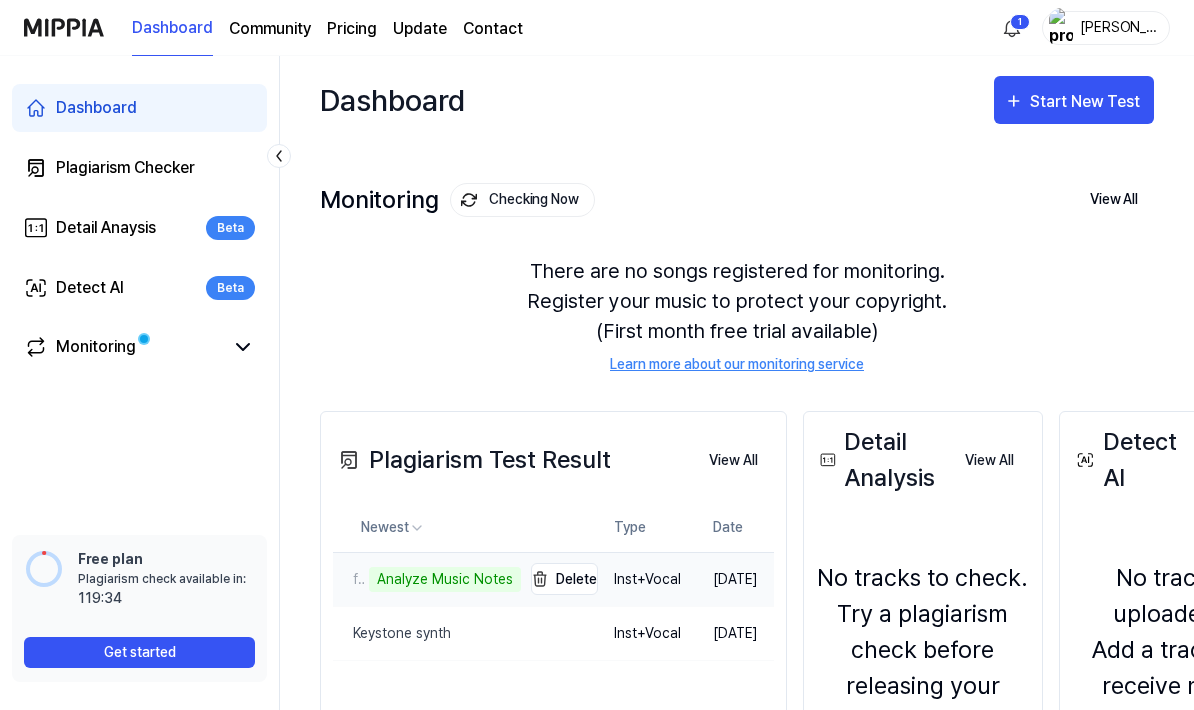click on "freedom taken away from the halls Analyze Music Notes" at bounding box center [427, 579] 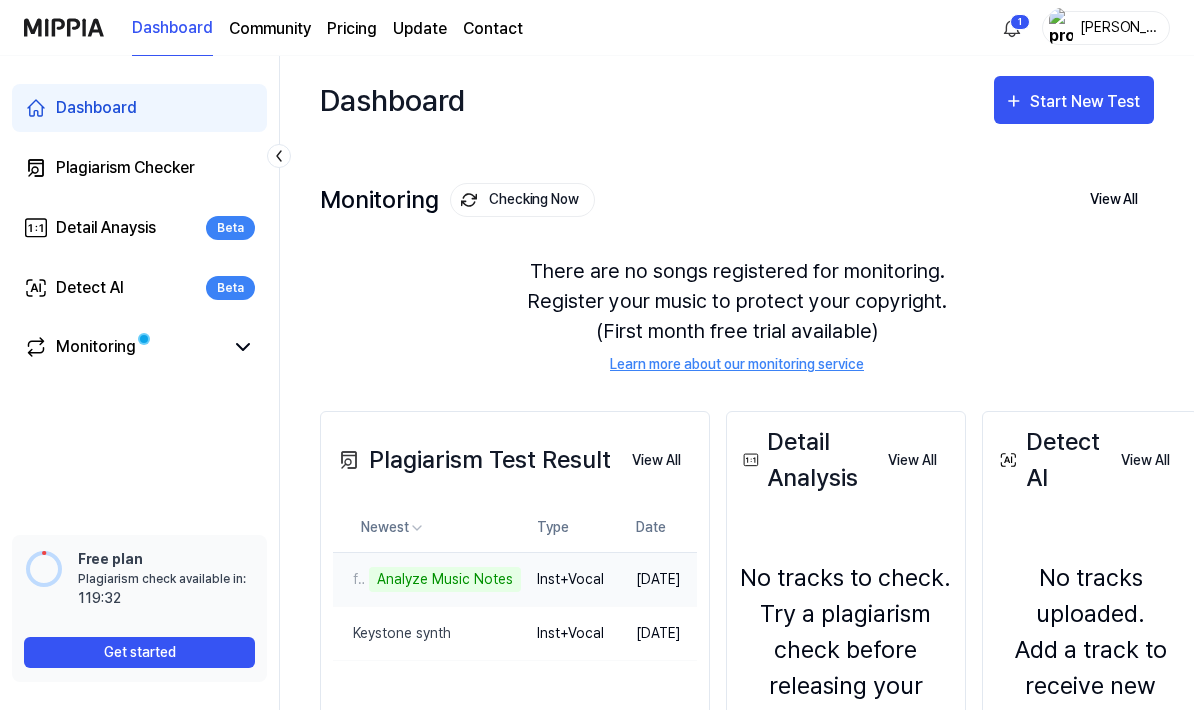 click on "[DATE]" at bounding box center (658, 579) 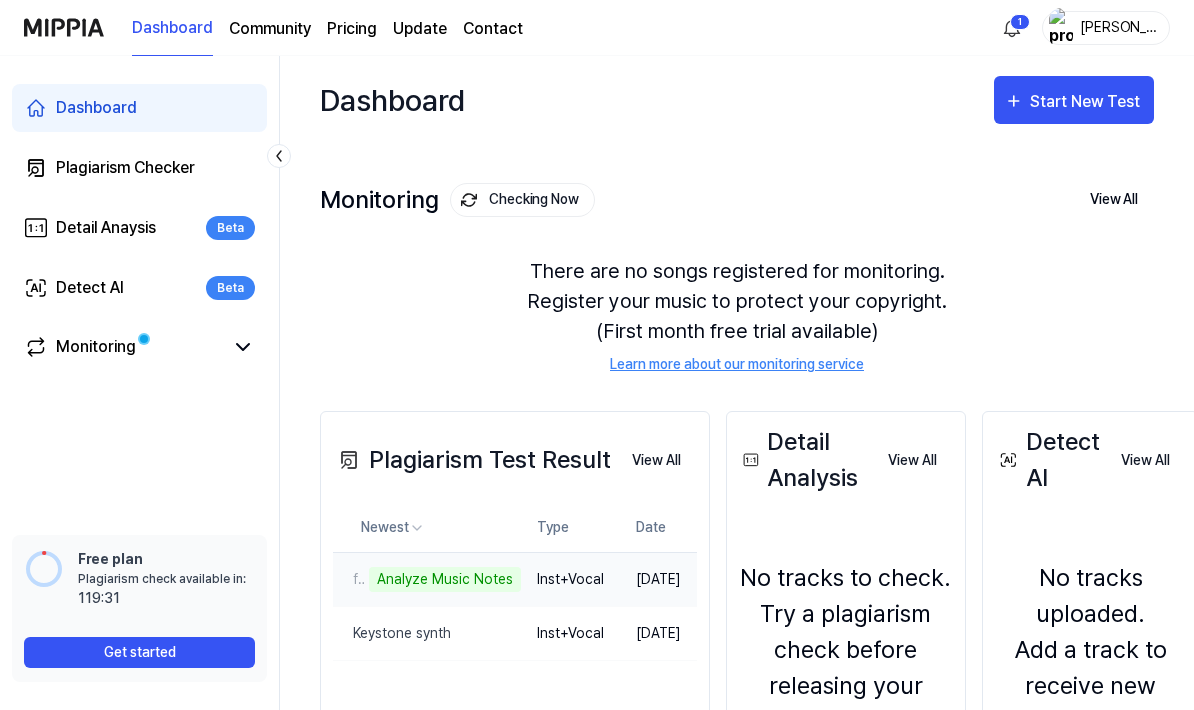 click on "[DATE]" at bounding box center [658, 579] 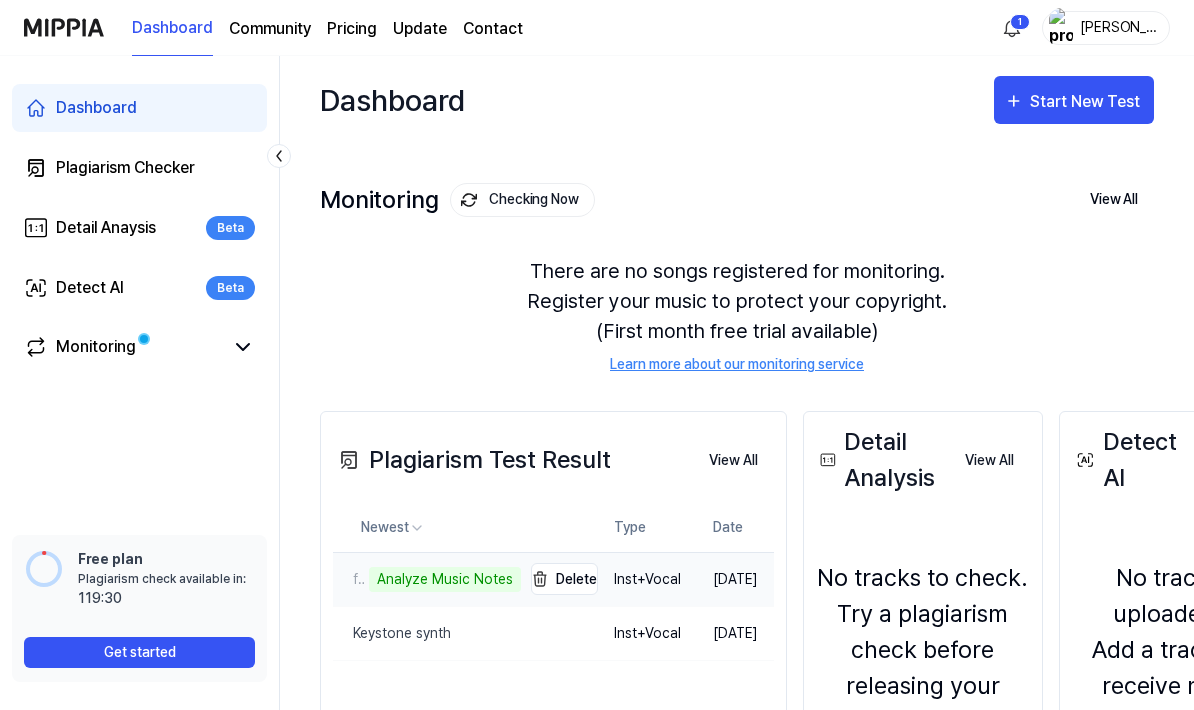 click on "Analyze Music Notes" at bounding box center (445, 579) 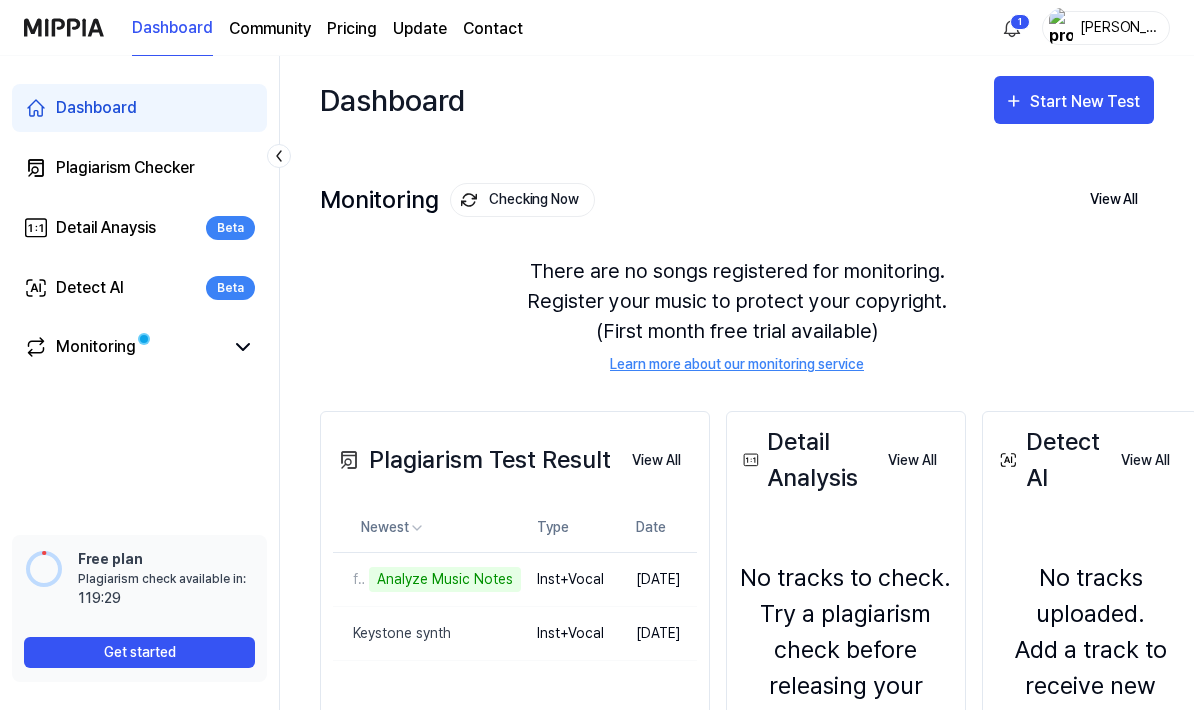 click on "Dashboard Plagiarism Checker Detail Anaysis Beta Detect AI Beta Monitoring" at bounding box center [139, 228] 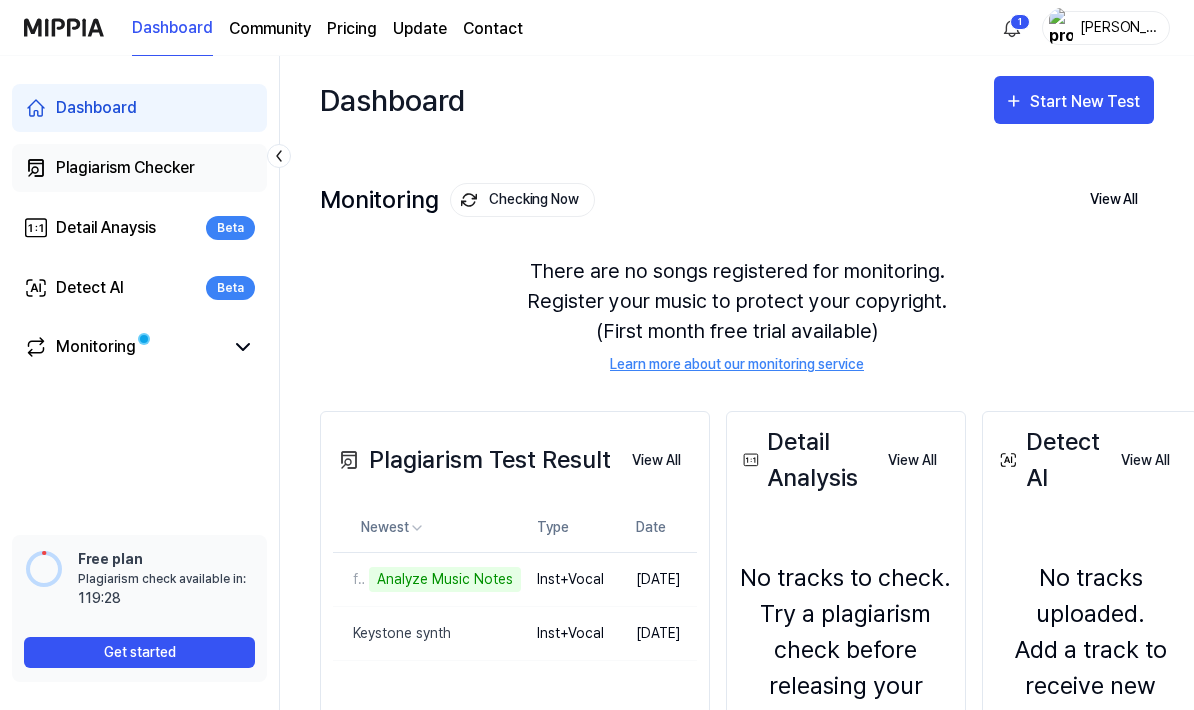 click on "Plagiarism Checker" at bounding box center (125, 168) 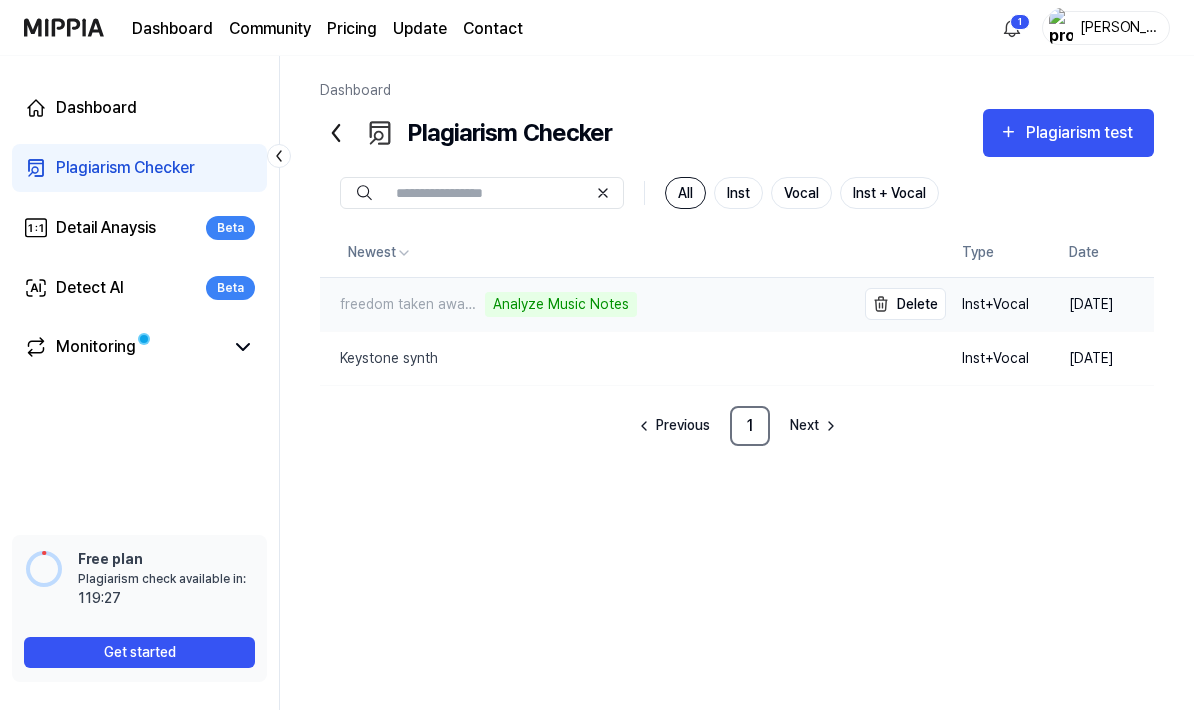 click on "freedom taken away from the halls Analyze Music Notes" at bounding box center [587, 304] 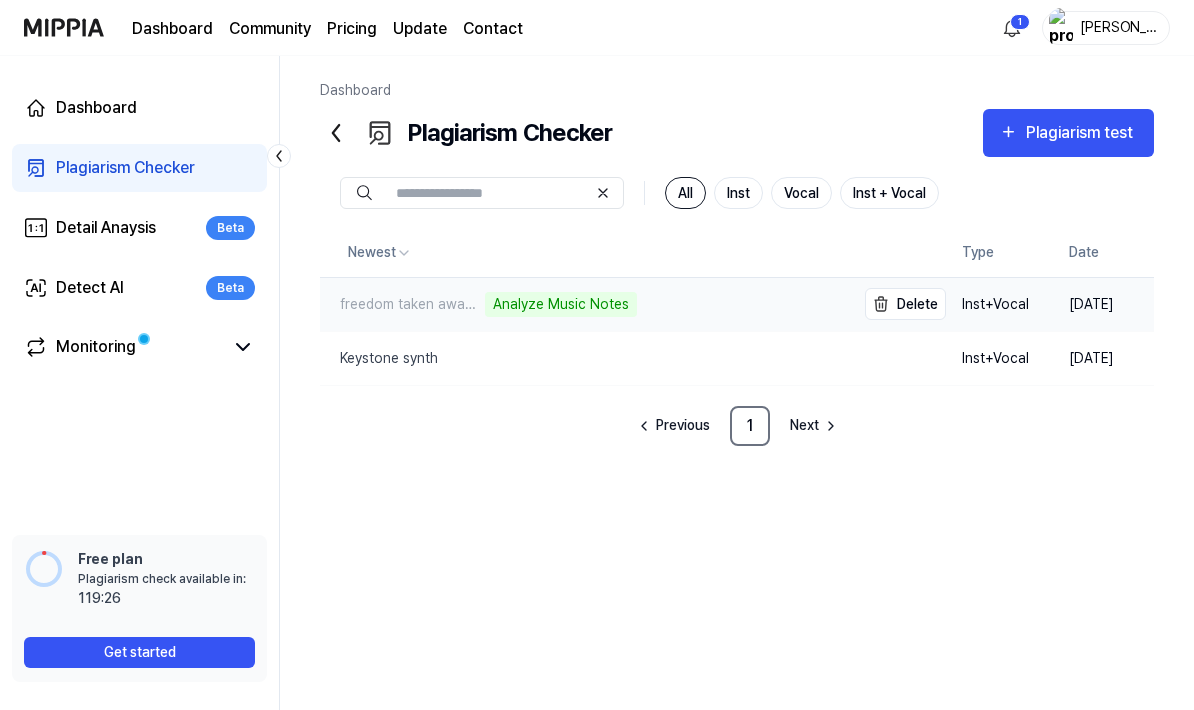 click on "freedom taken away from the halls" at bounding box center [400, 304] 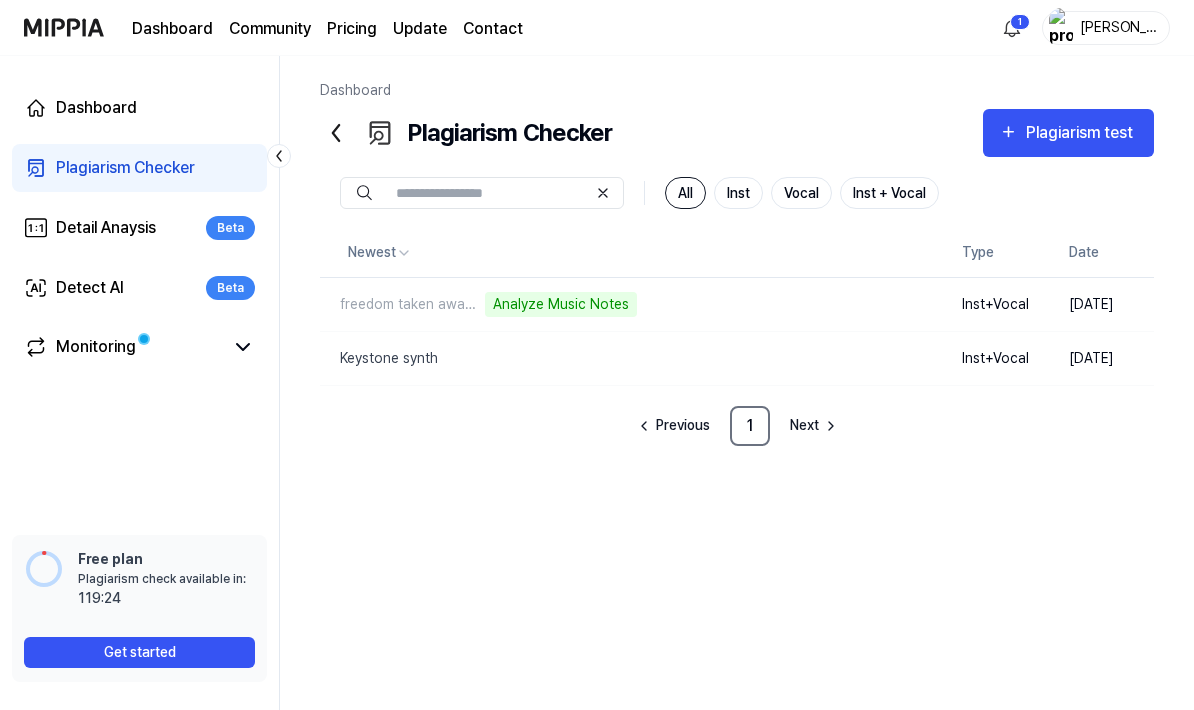 click on "Dashboard Community Pricing Update Contact 1 Anthony Shaw Dashboard Plagiarism Checker Detail Anaysis Beta Detect AI Beta Monitoring 📋  Feedback How was your experience with the plagiarism test? We'd love to hear your  feedback Free plan Plagiarism check available in:  available in:      119:24 Get started Dashboard Plagiarism Checker  Plagiarism test Plagiarism Checker Detail Analysis Detect AI All Inst Vocal Inst + Vocal Newest Type Date freedom taken away from the halls Analyze Music Notes Delete Inst+Vocal Jul 1, 2025 Keystone synth Delete Inst+Vocal Feb 12, 2025 Previous 1 Next" at bounding box center [597, 355] 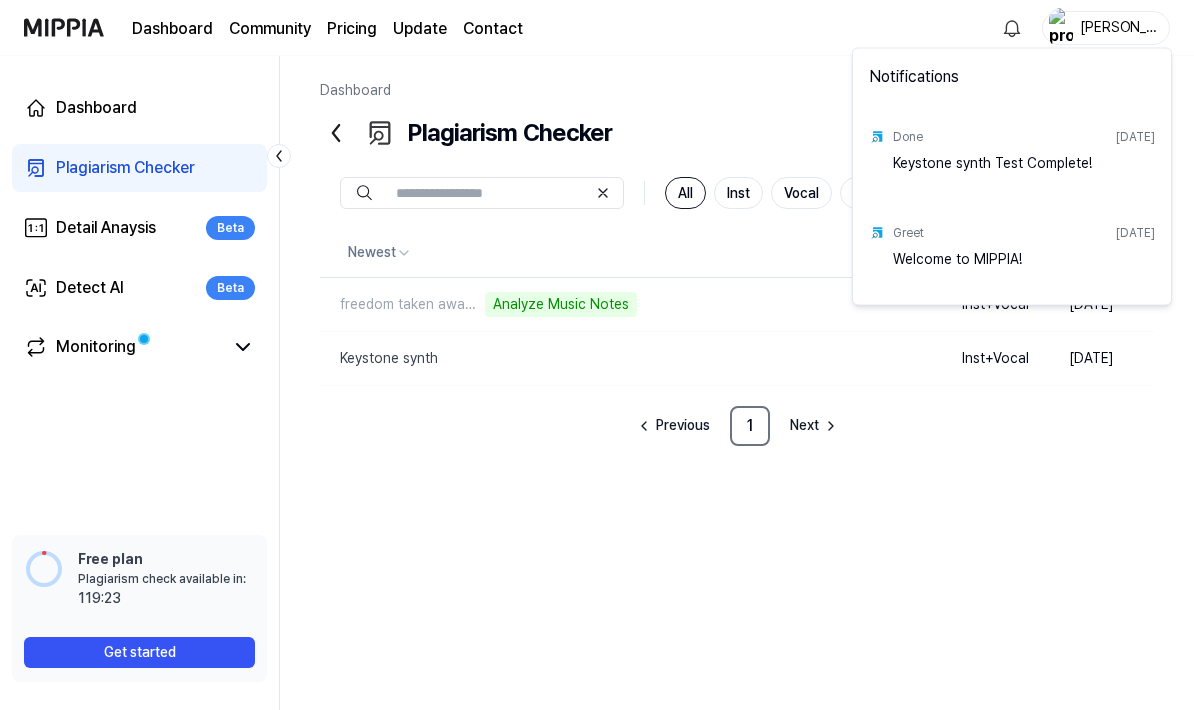 click on "Dashboard Community Pricing Update Contact Anthony Shaw Dashboard Plagiarism Checker Detail Anaysis Beta Detect AI Beta Monitoring 📋  Feedback How was your experience with the plagiarism test? We'd love to hear your  feedback Free plan Plagiarism check available in:  available in:      119:23 Get started Dashboard Plagiarism Checker  Plagiarism test Plagiarism Checker Detail Analysis Detect AI All Inst Vocal Inst + Vocal Newest Type Date freedom taken away from the halls Analyze Music Notes Delete Inst+Vocal Jul 1, 2025 Keystone synth Delete Inst+Vocal Feb 12, 2025 Previous 1 Next Notifications Done Feb 12, 2025 Keystone synth Test Complete! Greet Feb 12, 2025 Welcome to MIPPIA!" at bounding box center [597, 355] 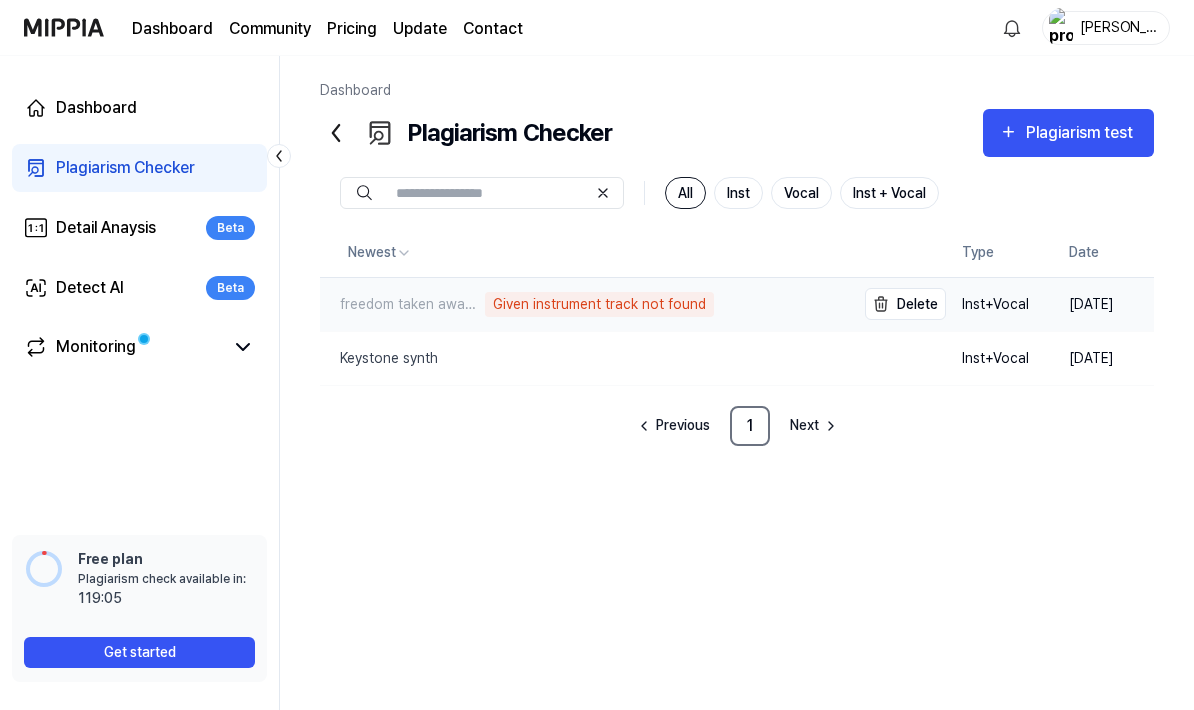 click on "freedom taken away from the halls" at bounding box center (400, 304) 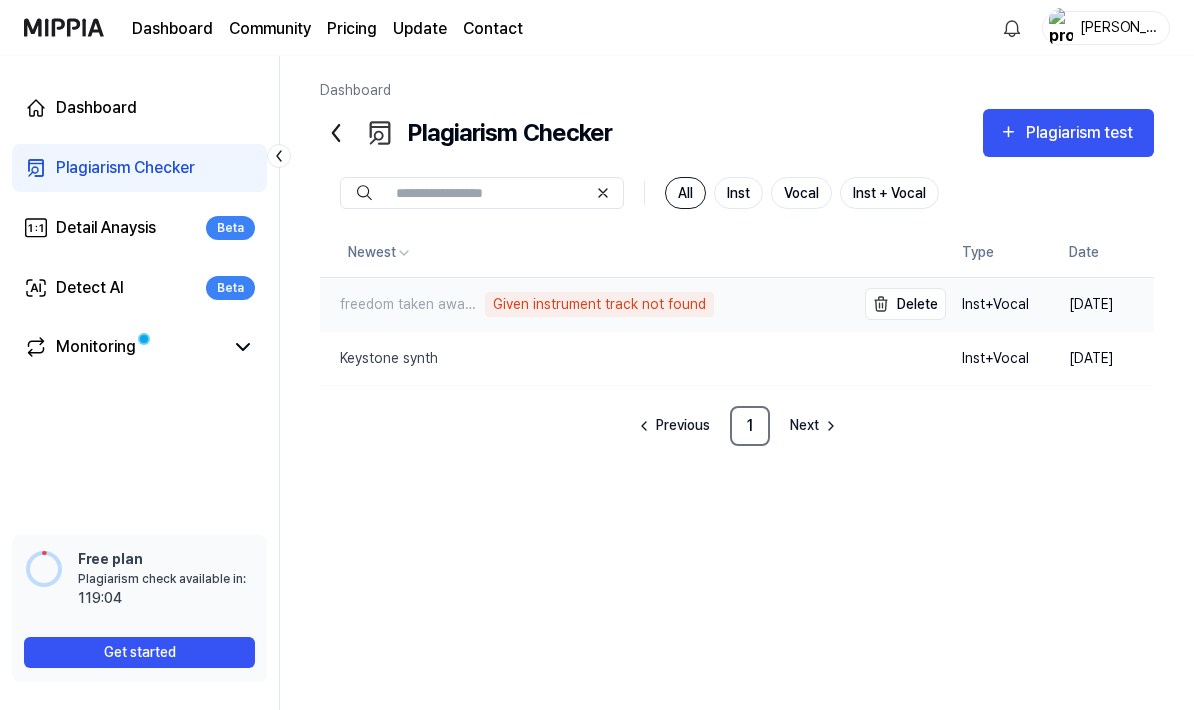 click on "Given instrument track not found" at bounding box center [599, 304] 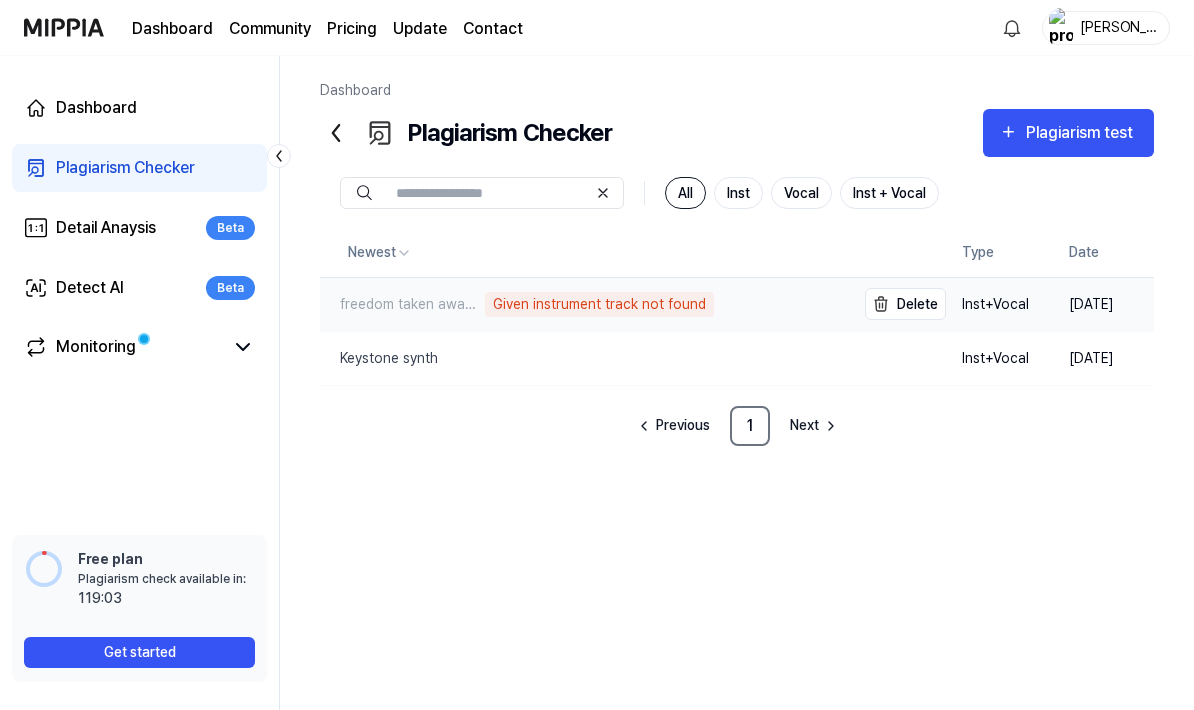 click on "freedom taken away from the halls Given instrument track not found" at bounding box center [587, 304] 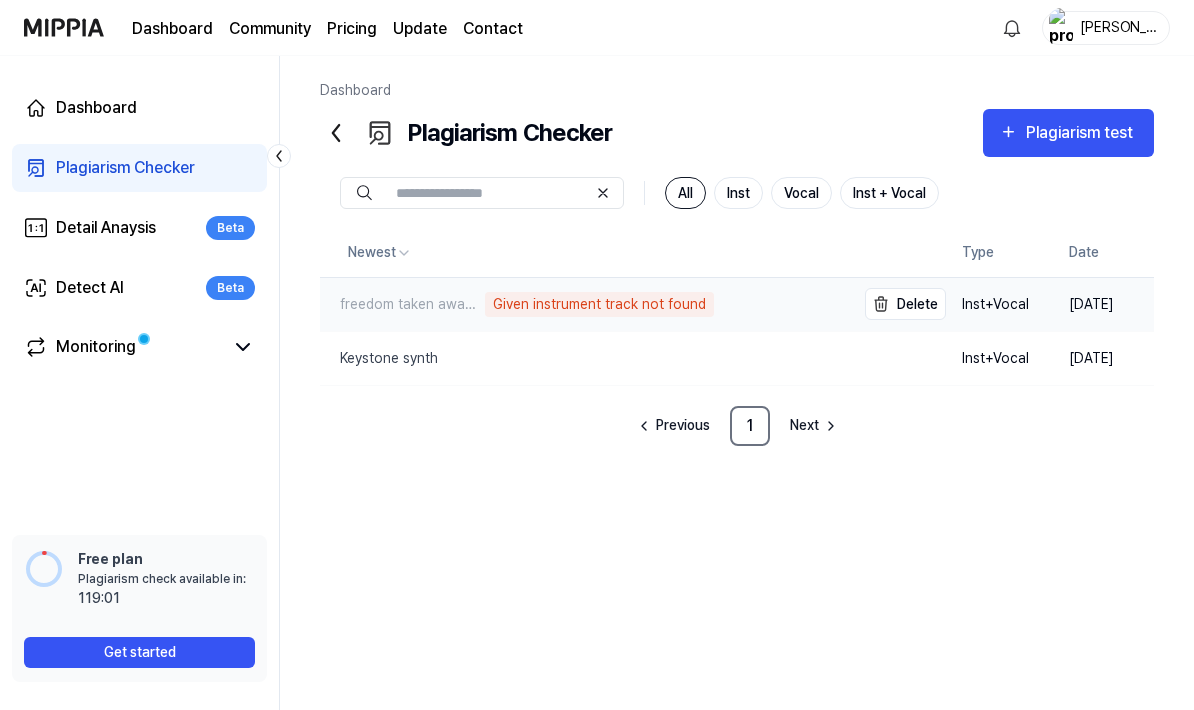 click on "freedom taken away from the halls Given instrument track not found" at bounding box center (587, 304) 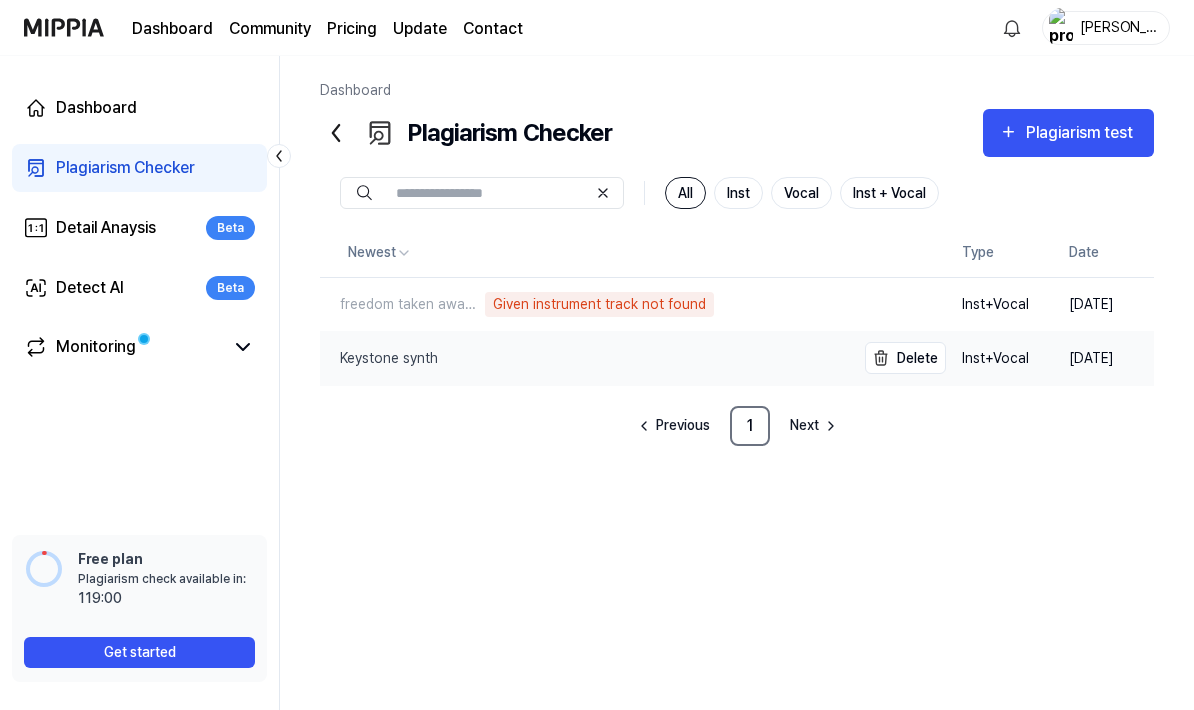 click on "Keystone synth" at bounding box center (587, 358) 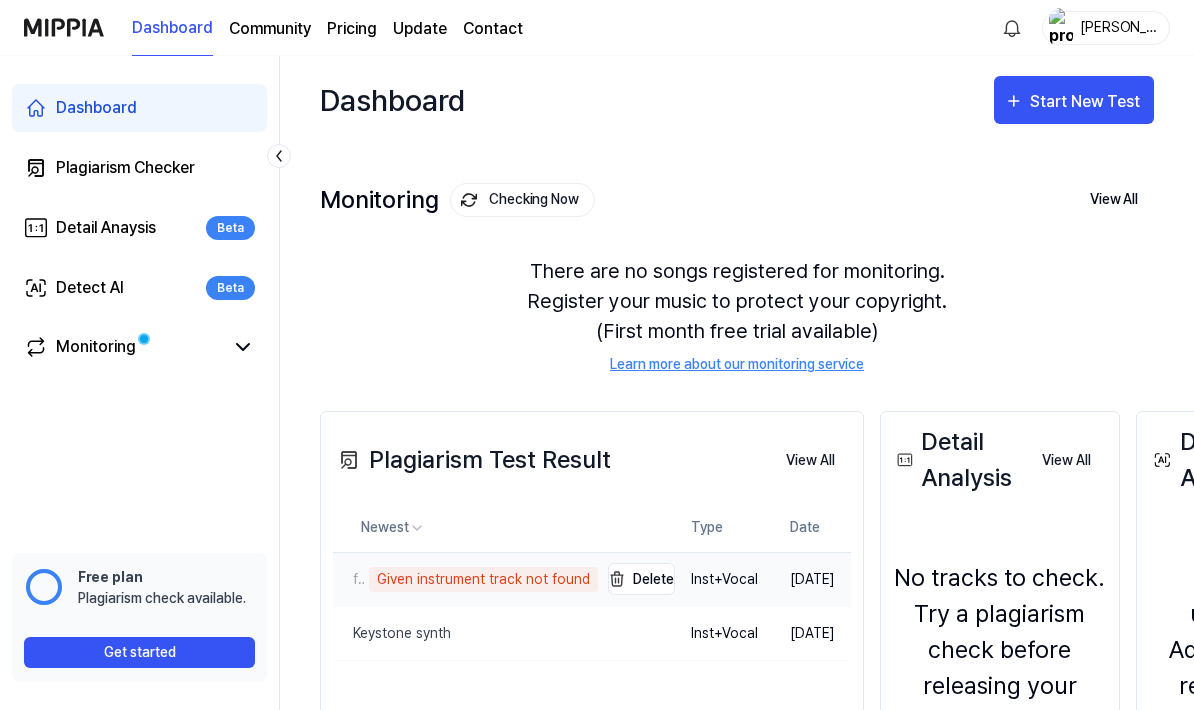click on "Given instrument track not found" at bounding box center (483, 579) 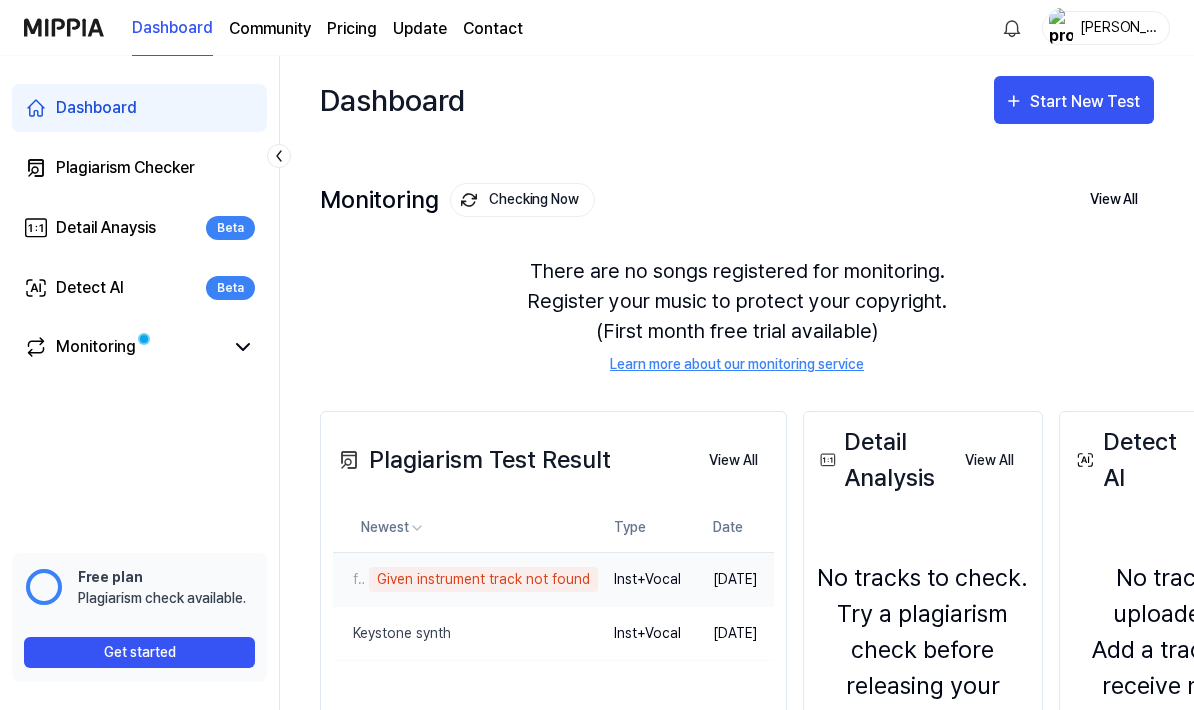 click on "[DATE]" at bounding box center [735, 579] 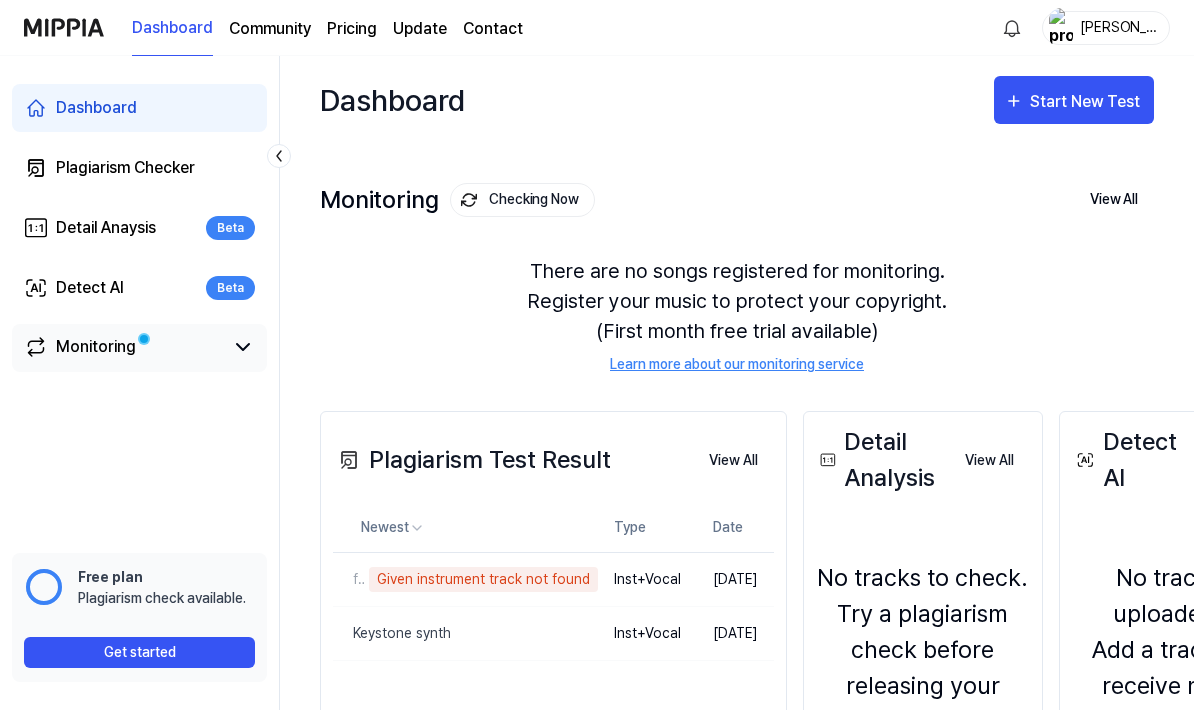 click on "Monitoring" at bounding box center (96, 347) 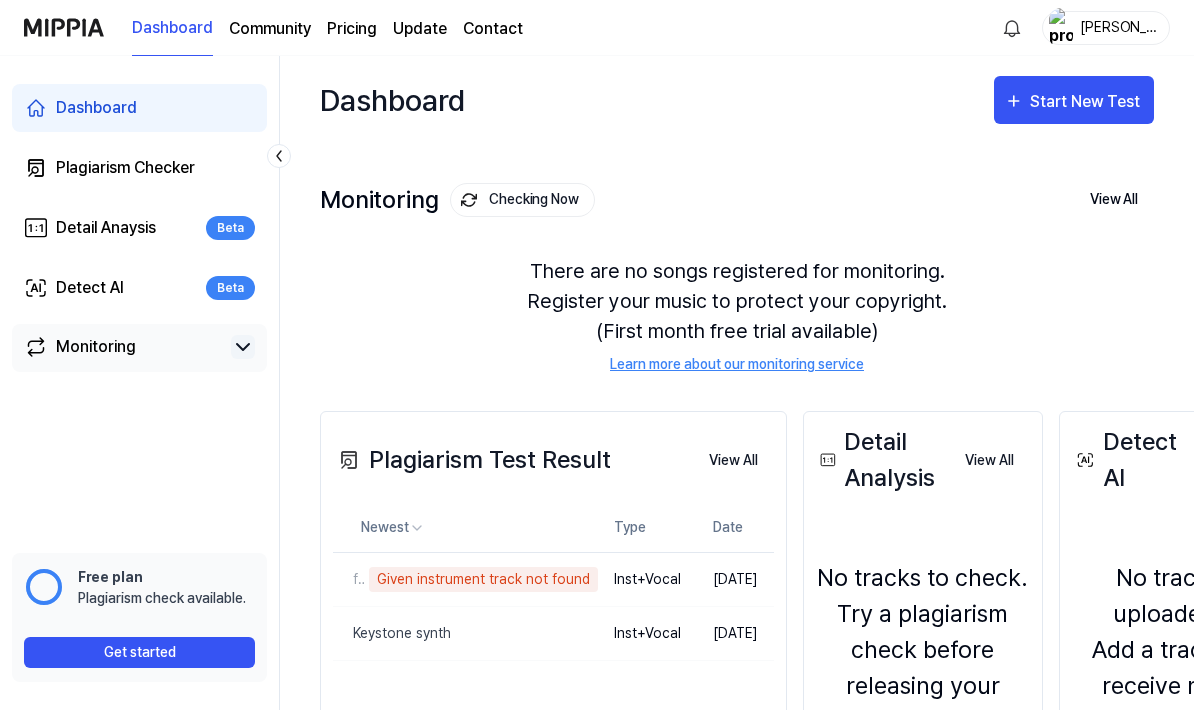 click 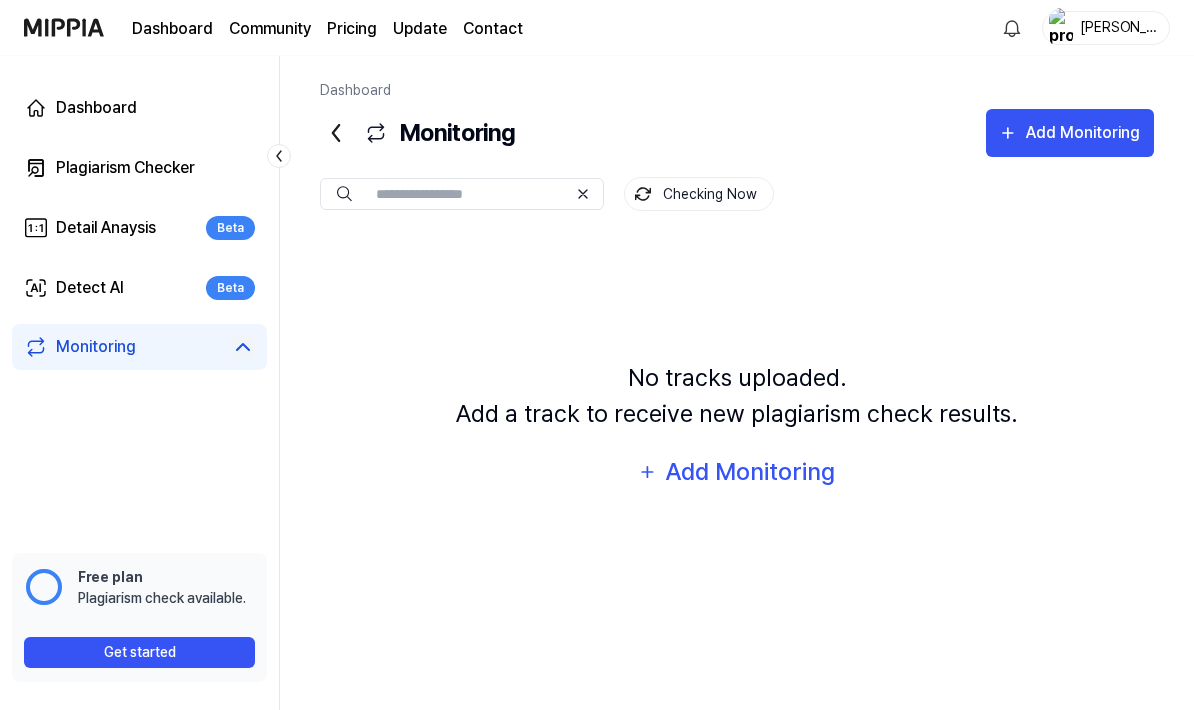 click on "Dashboard Plagiarism Checker Detail Anaysis Beta Detect AI Beta Monitoring" at bounding box center (139, 227) 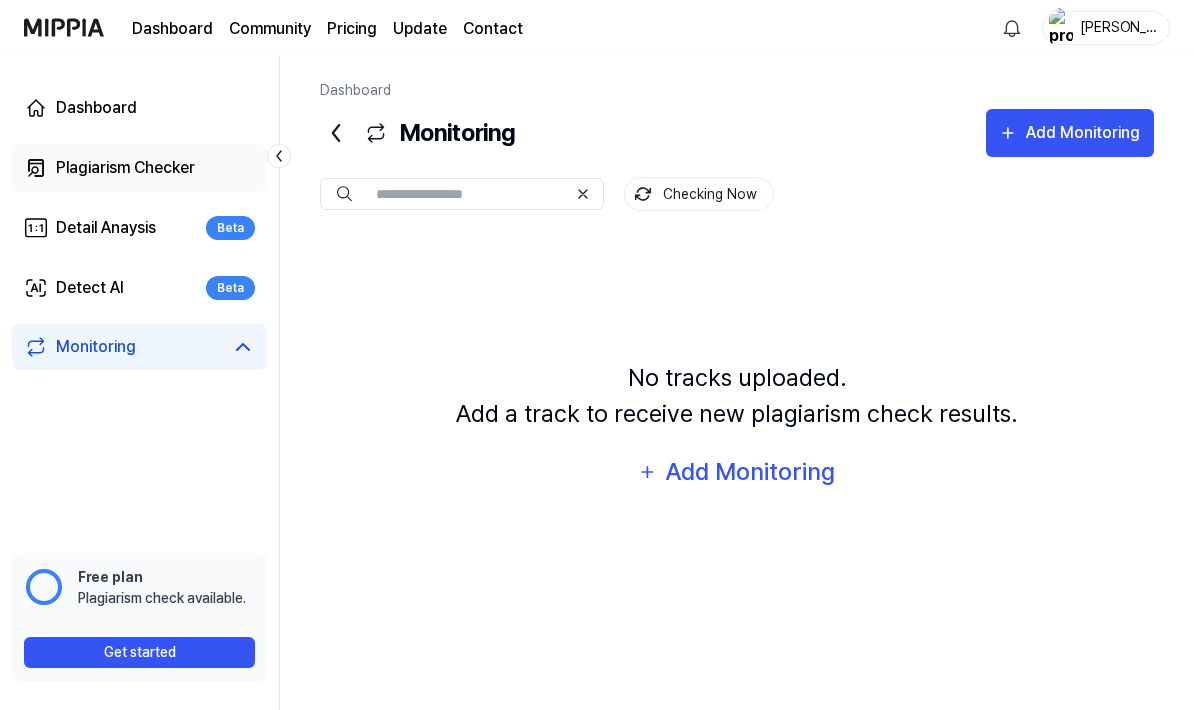 click on "Plagiarism Checker" at bounding box center [139, 168] 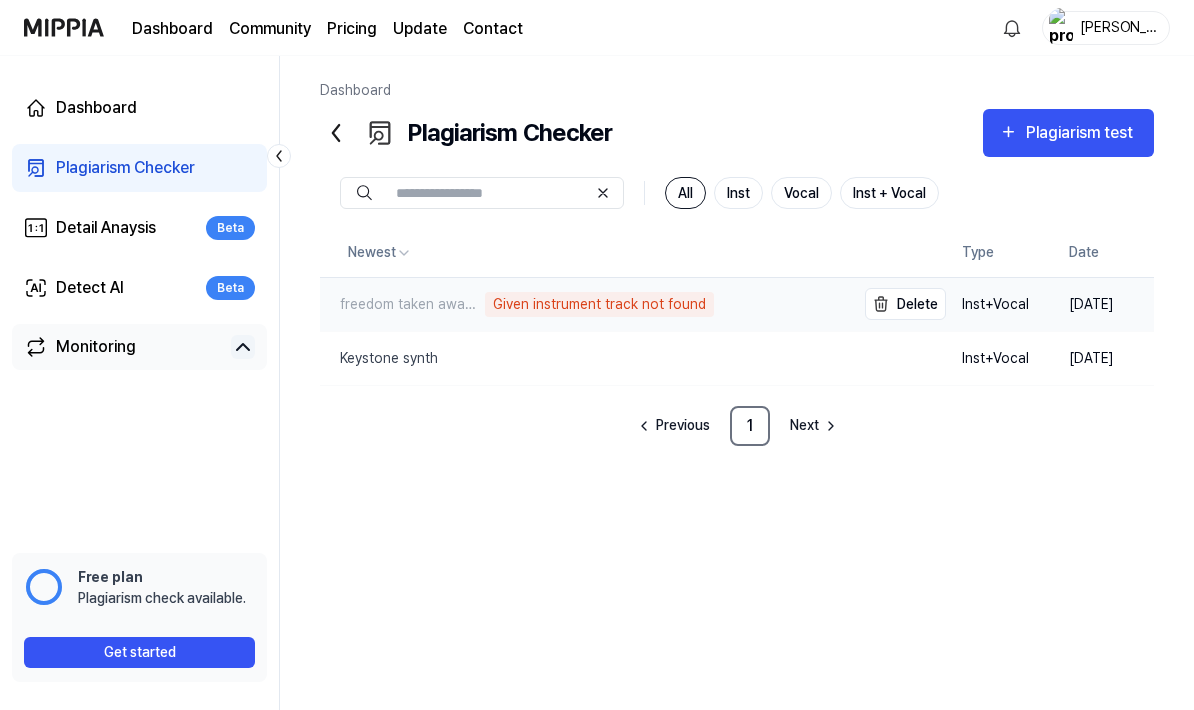 click on "freedom taken away from the halls Given instrument track not found" at bounding box center [587, 304] 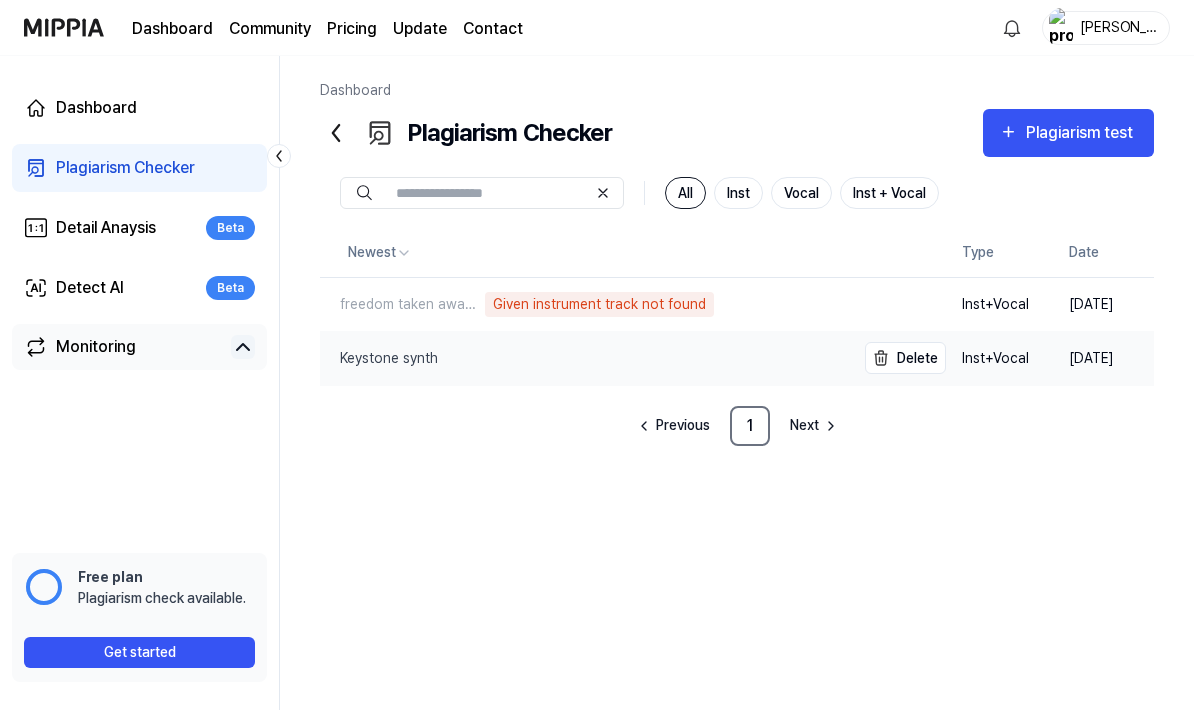 click on "Keystone synth" at bounding box center [587, 358] 